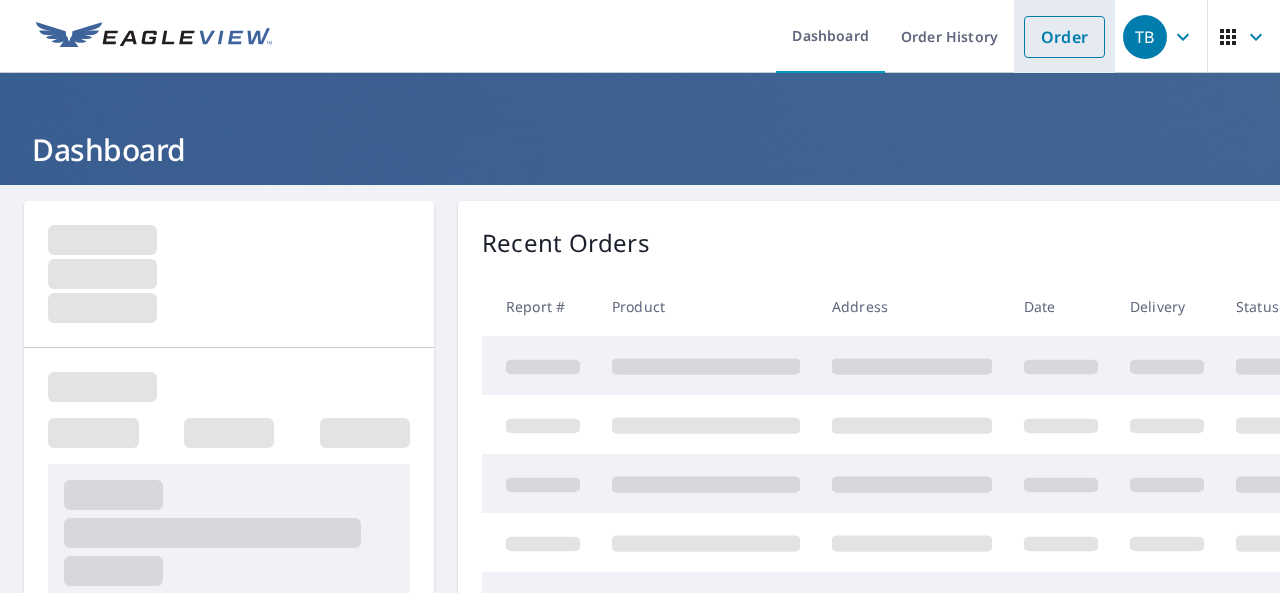 scroll, scrollTop: 0, scrollLeft: 0, axis: both 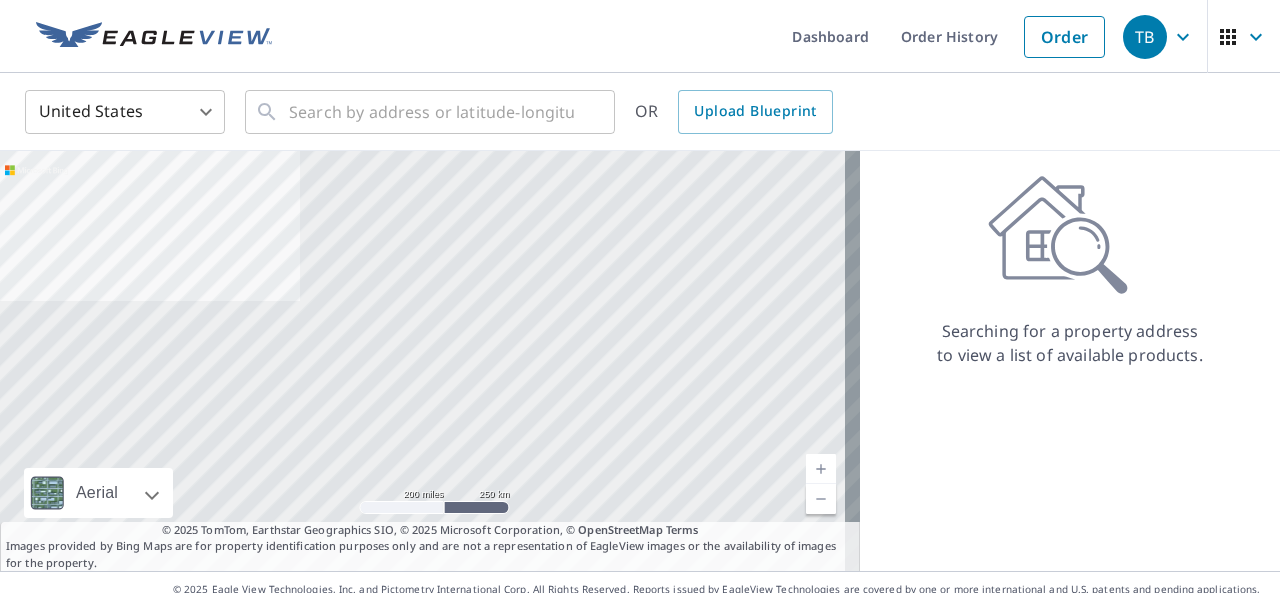click on "[NUMBER] [UNIT_OF_MEASURE] [UNIT_OF_MEASURE] Terms © [YEAR] [BRAND], Earthstar Geographics SIO, © [YEAR] [BRAND], ©   [BRAND]   Terms Images provided by Bing Maps are for property identification purposes only and are not a representation of EagleView images or the availability of images for the property. Searching for a property address to view a list of available products. Terms of Use  |  Privacy Policy © [YEAR] [BRAND], Inc. and [BRAND] Corp. All Rights Reserved. Reports issued by [BRAND] Technologies are covered by   one or more international and U.S. patents and pending applications, including U.S. Patent Nos. [PATENT_NUMBERS]. Other Patents Pending." at bounding box center [640, 296] 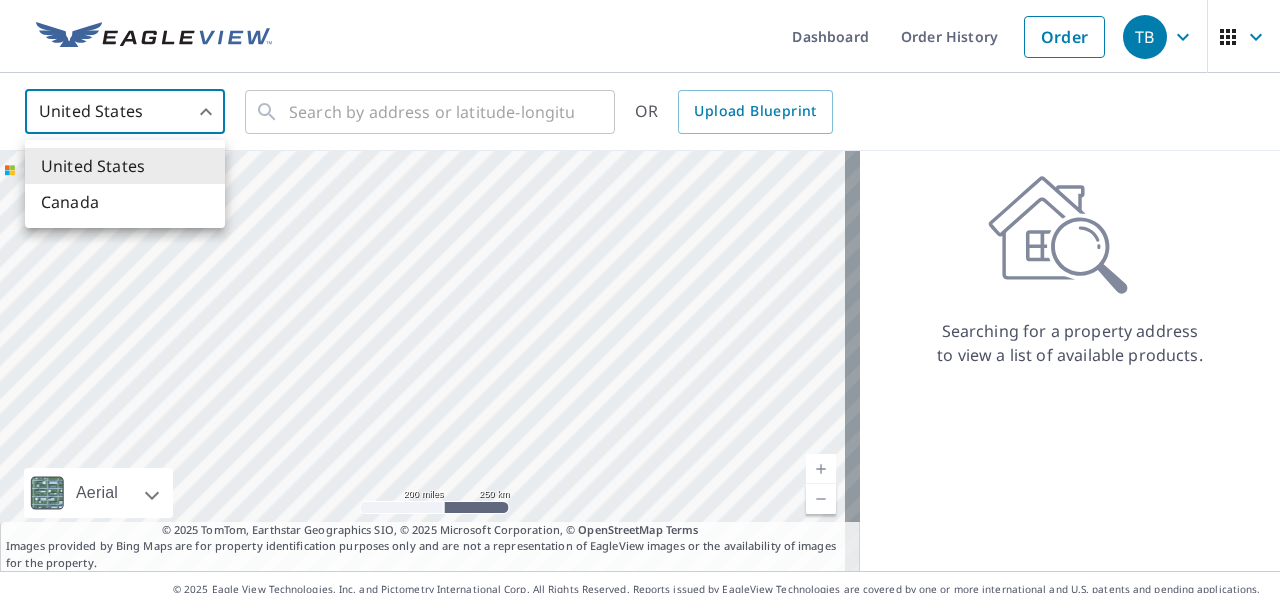 click on "Canada" at bounding box center [125, 202] 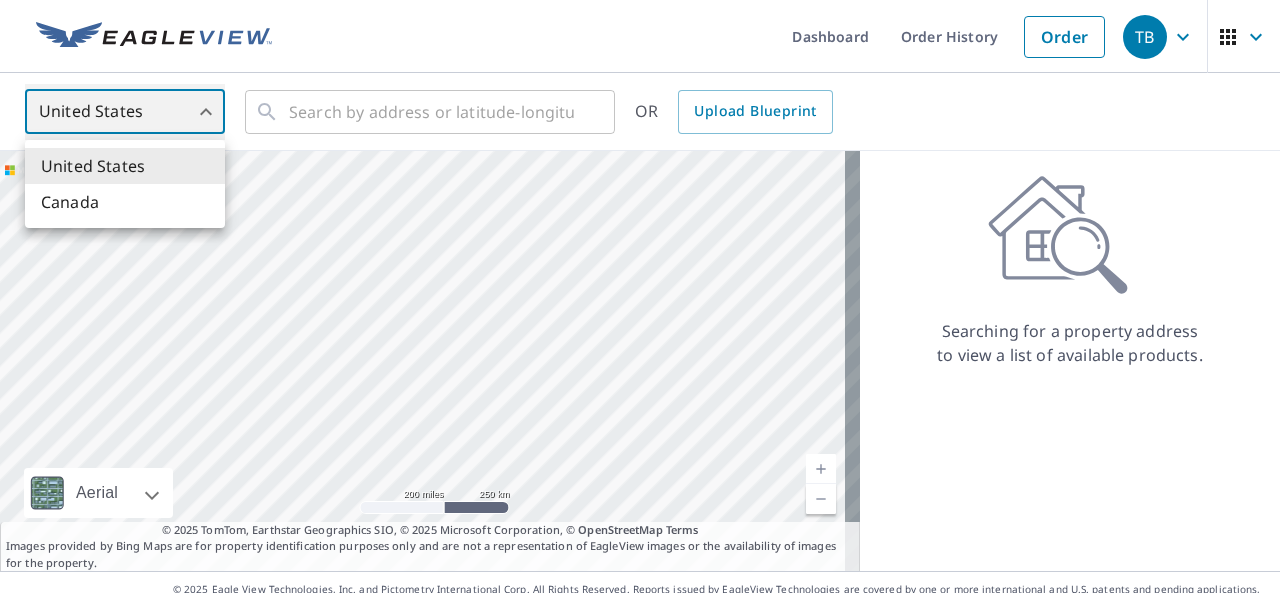 type on "CA" 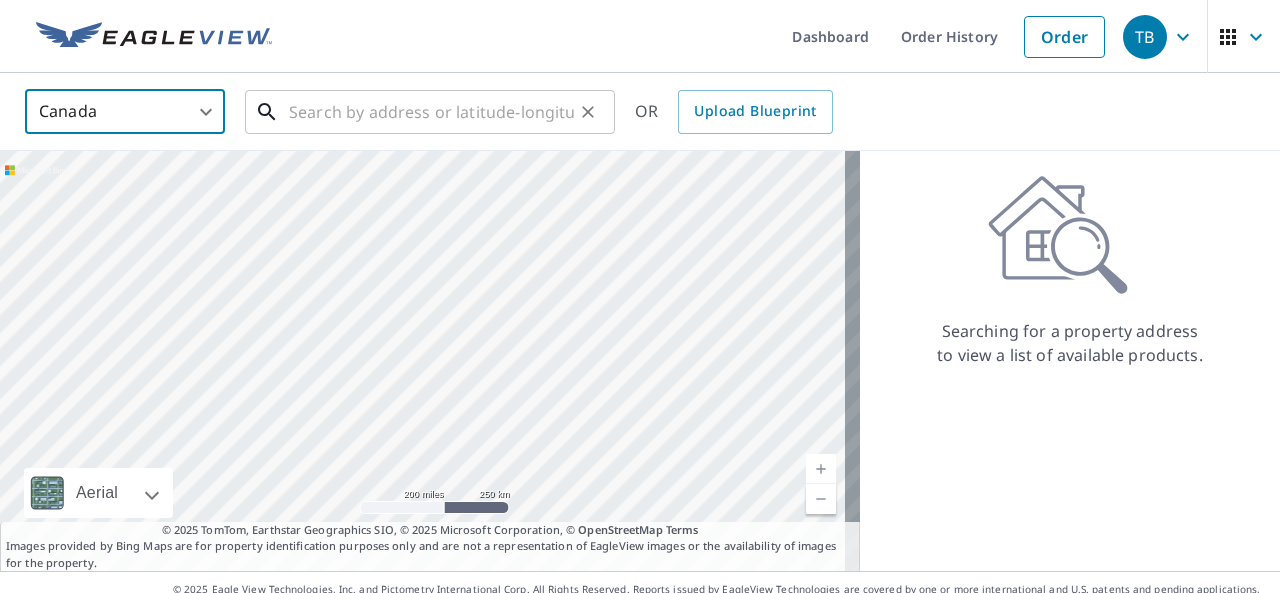 click at bounding box center (431, 112) 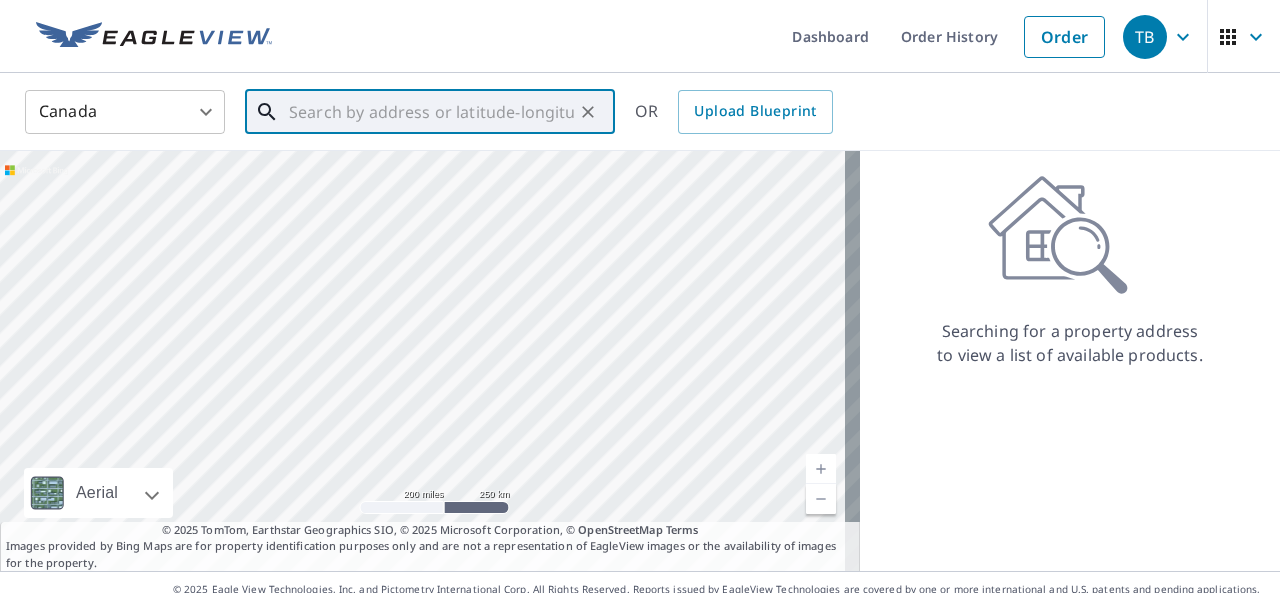 paste on "[NUMBER] [STREET]" 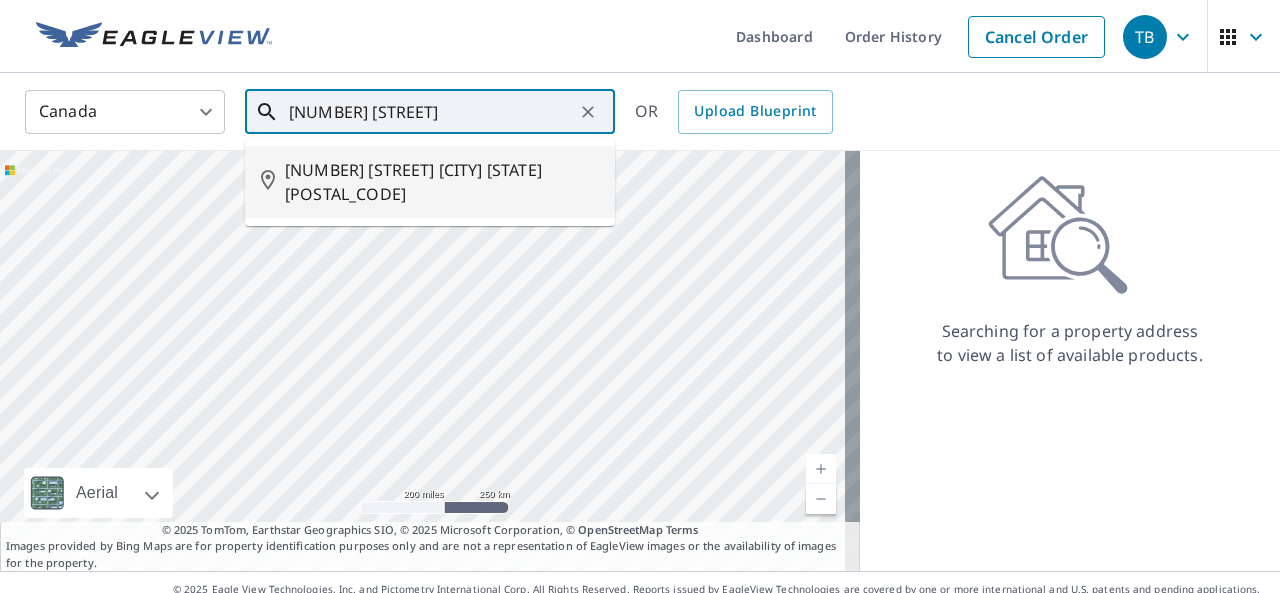 click on "[NUMBER] [STREET] [CITY] [STATE] [POSTAL_CODE]" at bounding box center [442, 182] 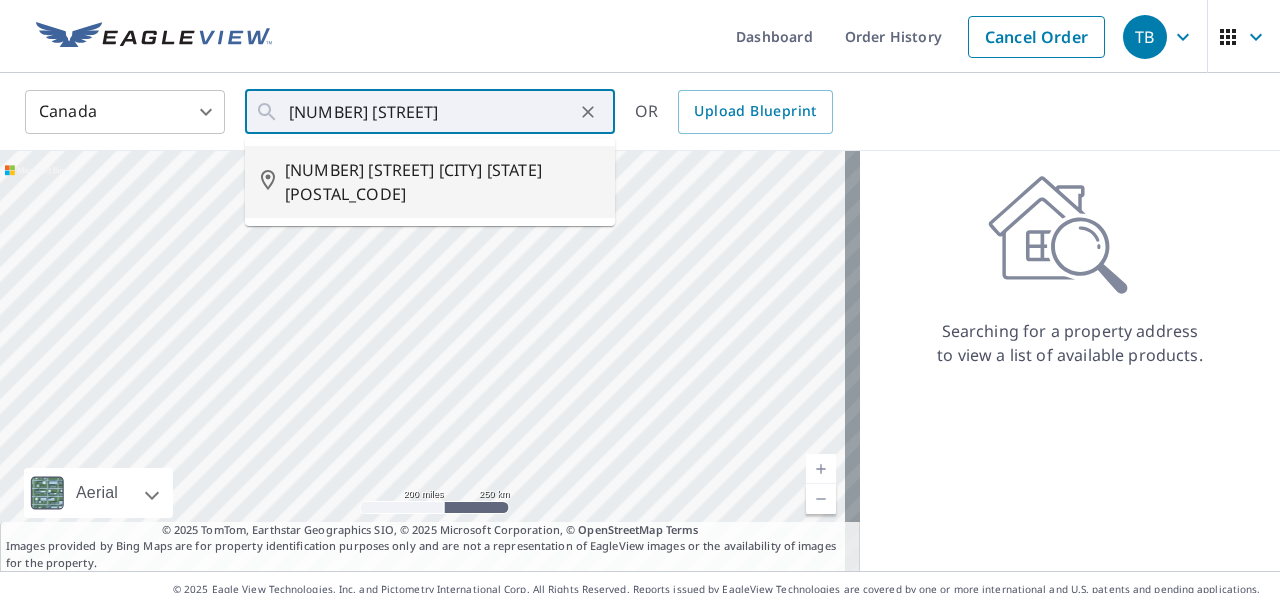 type on "[NUMBER] [STREET] [CITY] [STATE] [POSTAL_CODE]" 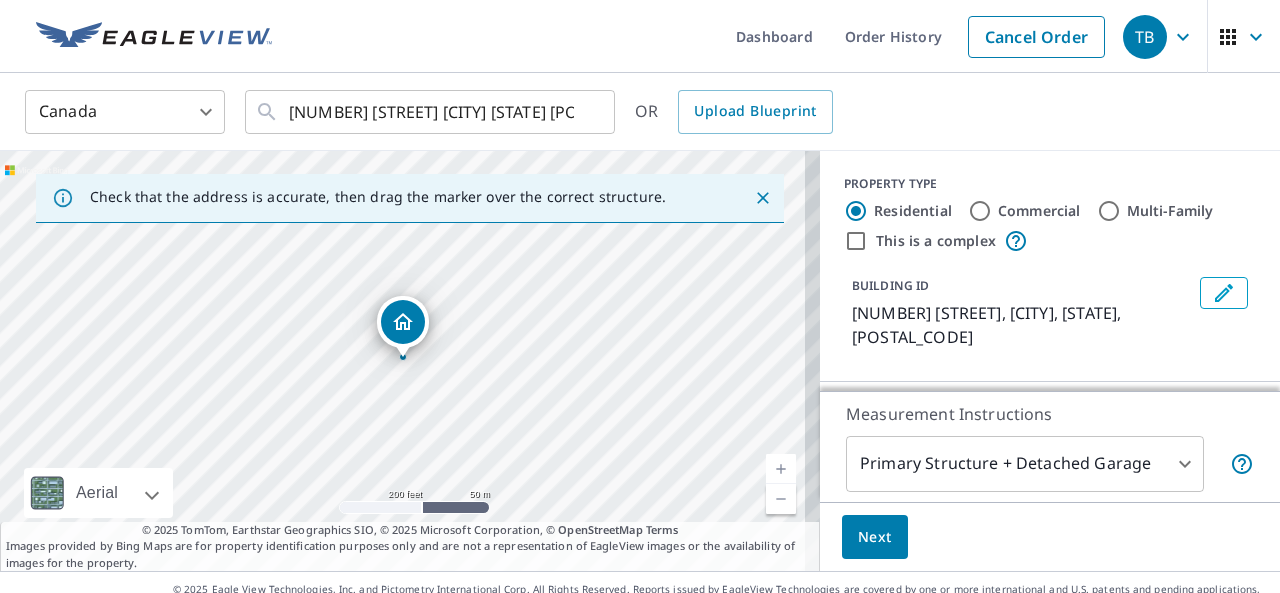 click on "[NUMBER] [STREET] [CITY] [STATE] [POSTAL_CODE] ​ OR Upload Blueprint Aerial Road A standard road map Aerial A detailed look from above Labels Labels [NUMBER] [UNIT_OF_MEASURE] [UNIT_OF_MEASURE] © [YEAR] [BRAND], © [YEAR] [BRAND], © [YEAR] [BRAND],  © [BRAND]   Terms © [YEAR] [BRAND], Earthstar Geographics SIO, © [YEAR] [BRAND], ©   [BRAND]   Terms Images provided by Bing Maps are for property identification purposes only and are not a representation of EagleView images or the availability of images for the property. PROPERTY TYPE Residential Commercial Multi-Family This is a complex BUILDING ID [NUMBER] [STREET], [CITY], [STATE], [POSTAL_CODE] Loading… Measurement Instructions Primary Structure + Detached Garage 1 ​ Next Terms of Use  |  Privacy Policy
X" at bounding box center [640, 296] 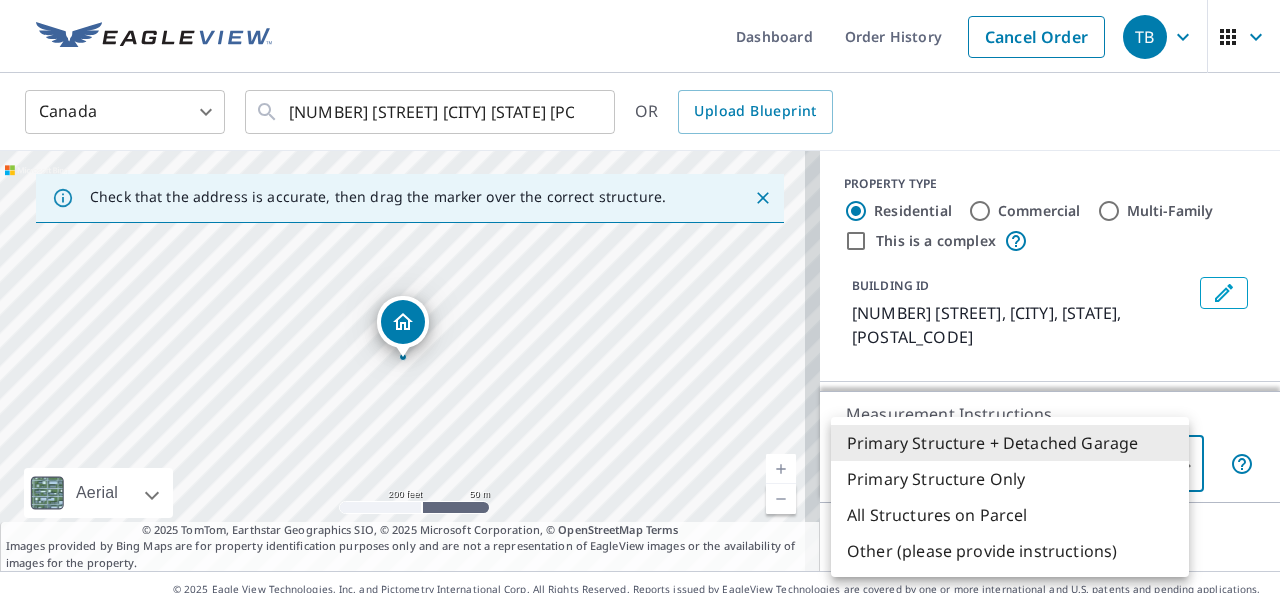 click on "Primary Structure Only" at bounding box center (1010, 479) 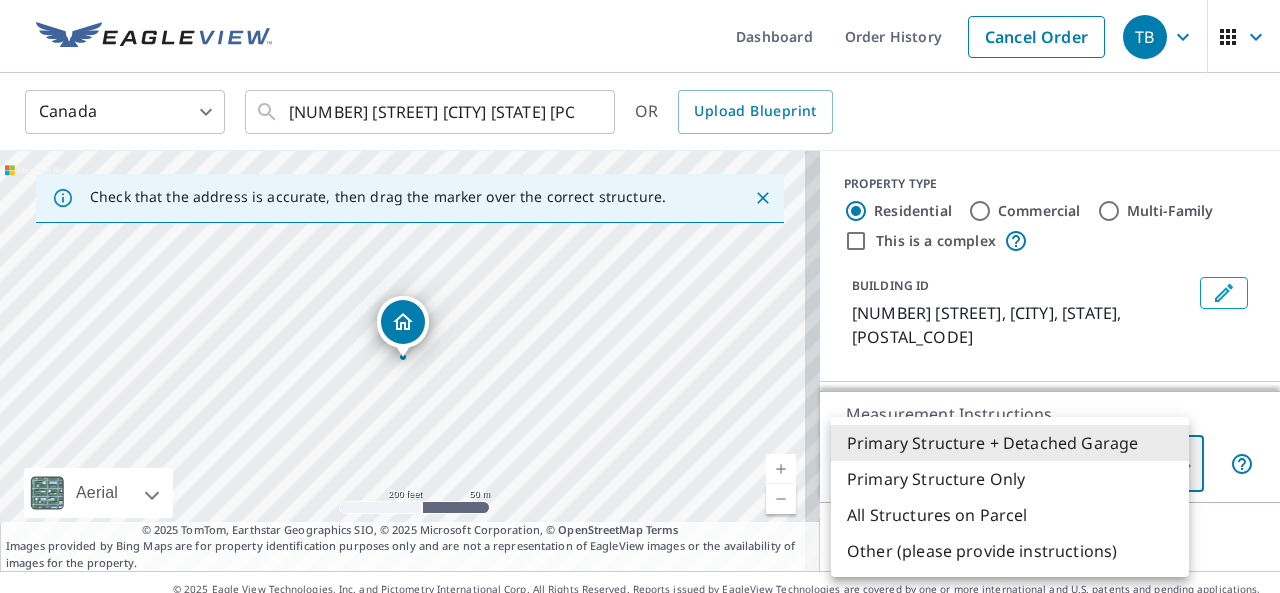 type on "2" 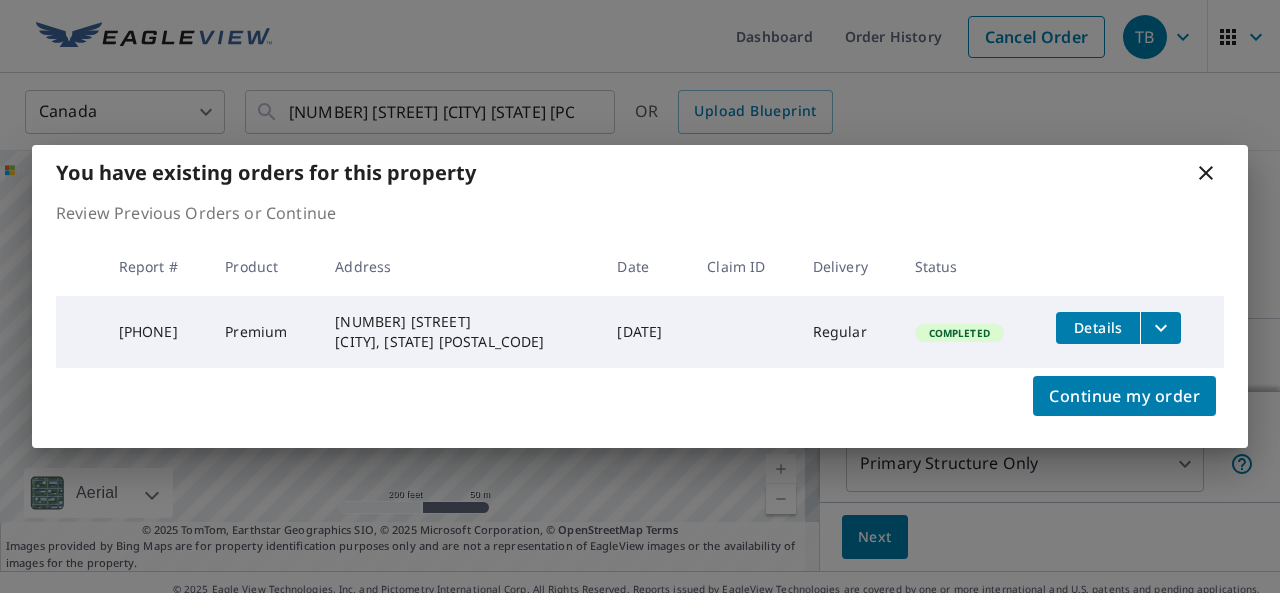 scroll, scrollTop: 200, scrollLeft: 0, axis: vertical 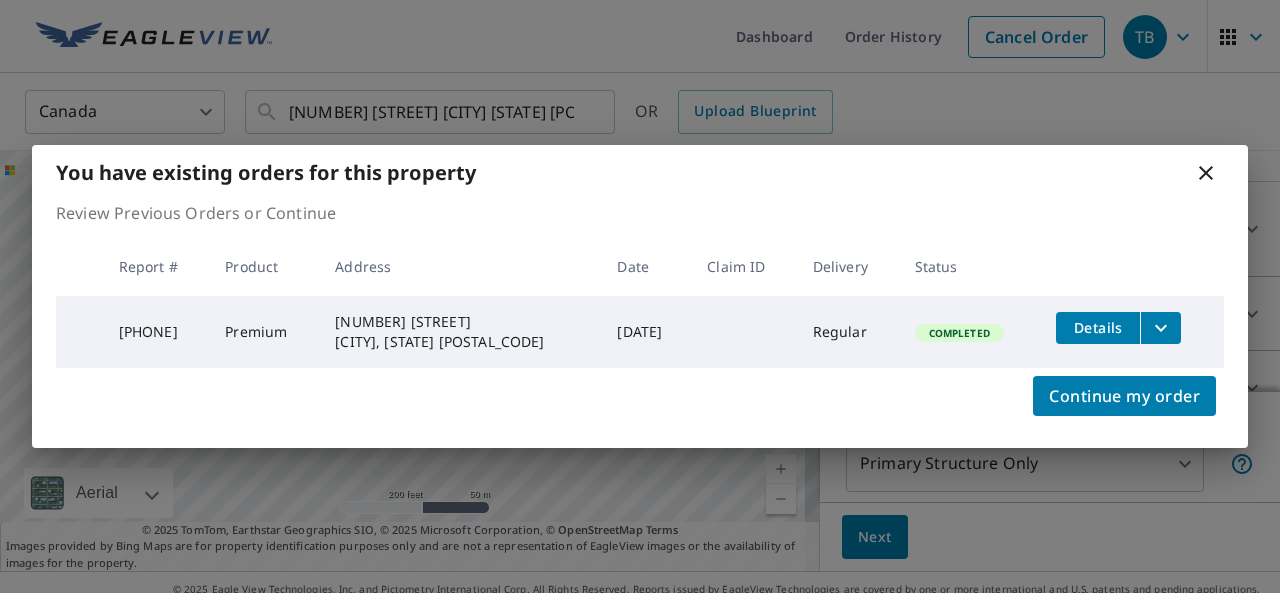 click 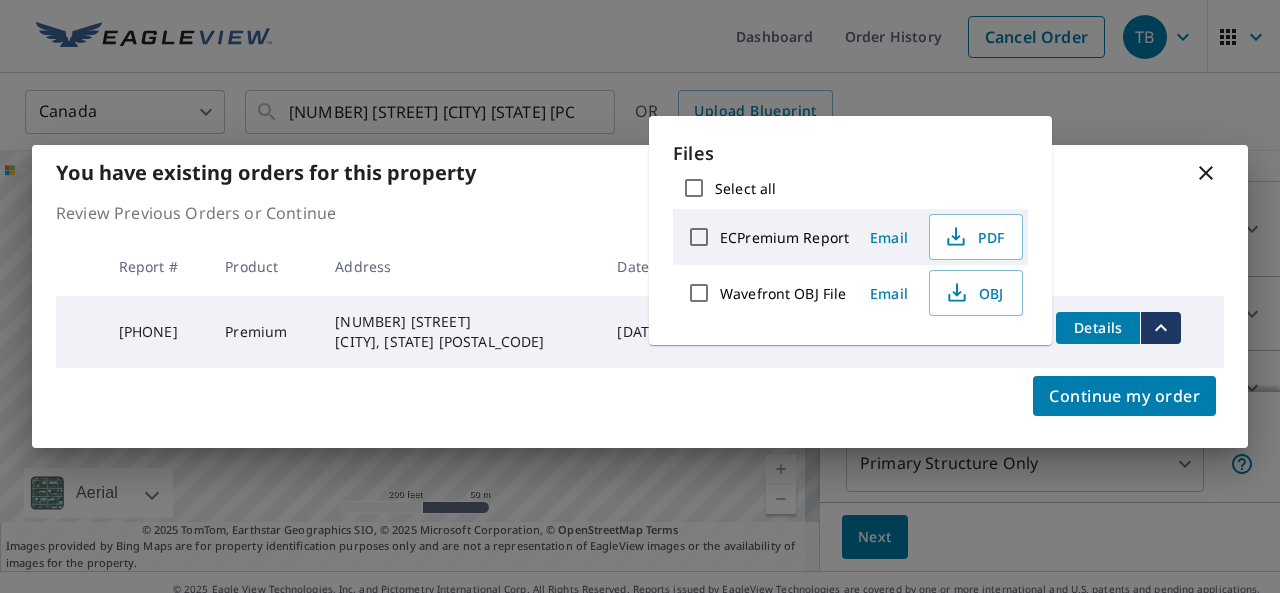 click on "Review Previous Orders or Continue Report # Product Address Date Claim ID Delivery Status [PHONE] [PRODUCT_TYPE] [NUMBER] [STREET]
[CITY], [STATE] [POSTAL_CODE] [DATE] Regular Completed Details" at bounding box center [640, 284] 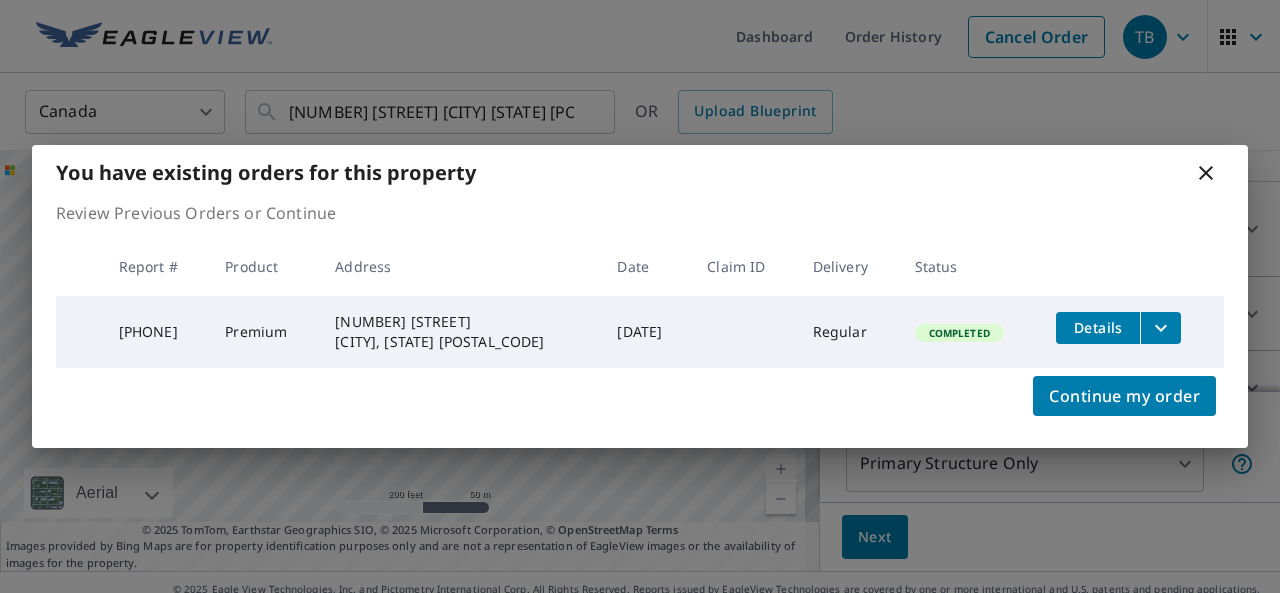 click on "[DATE]" at bounding box center (646, 332) 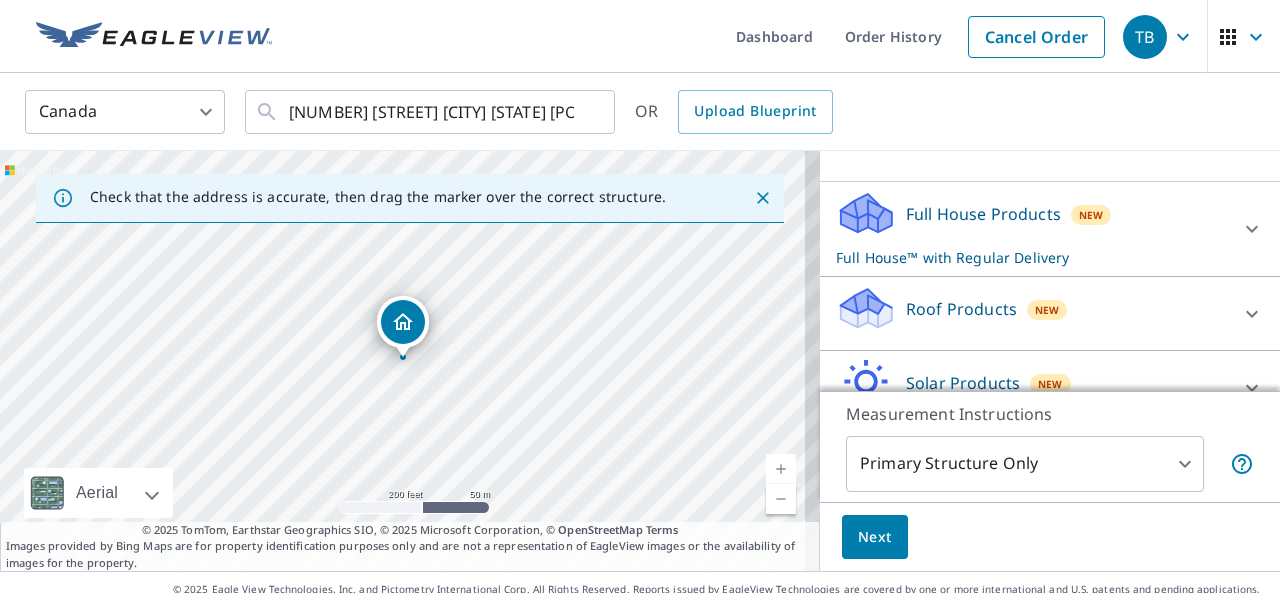 click on "Canada CA ​ [NUMBER] [STREET] [CITY] [STATE] [POSTAL_CODE] ​ OR Upload Blueprint" at bounding box center (633, 111) 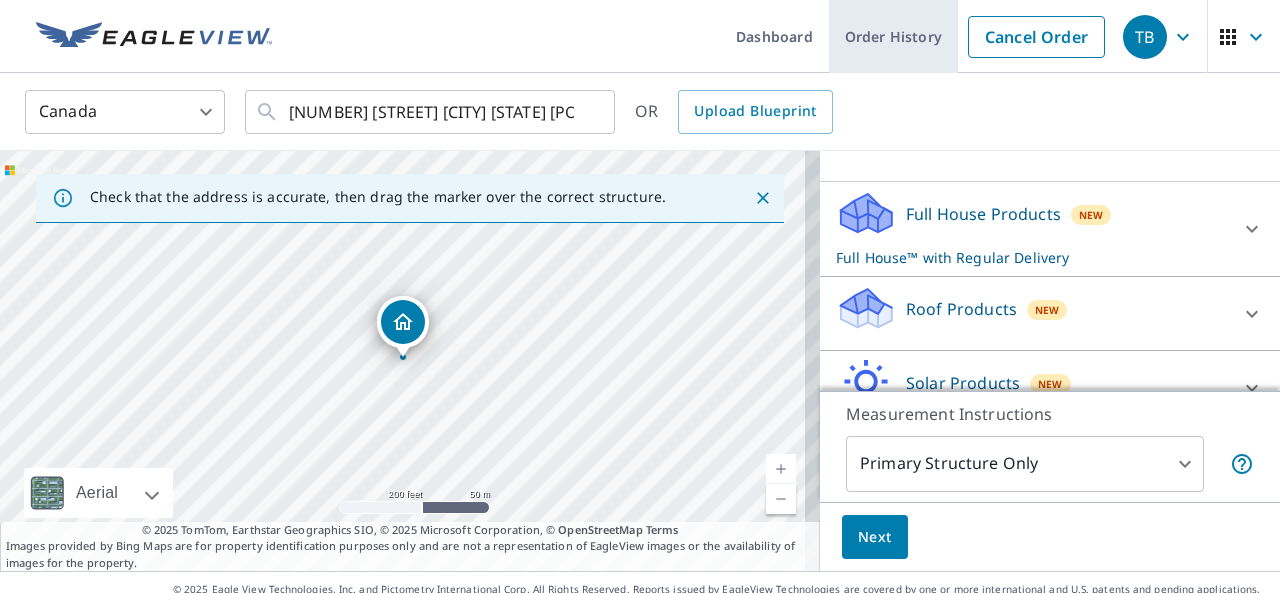 click on "Order History" at bounding box center (893, 36) 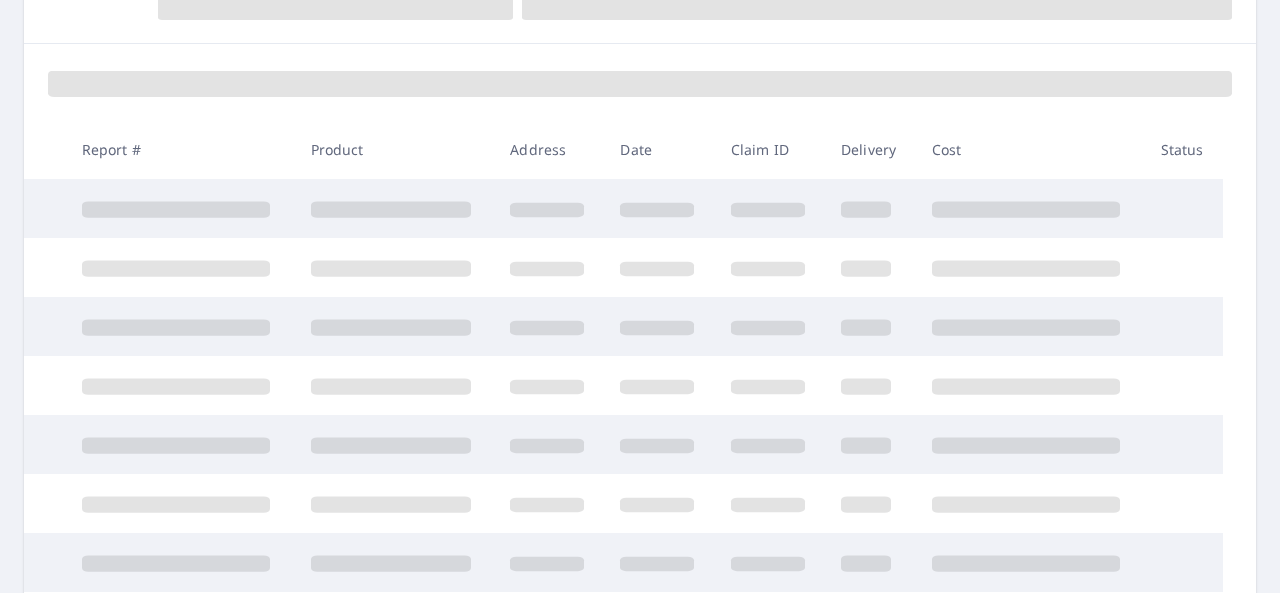 scroll, scrollTop: 300, scrollLeft: 0, axis: vertical 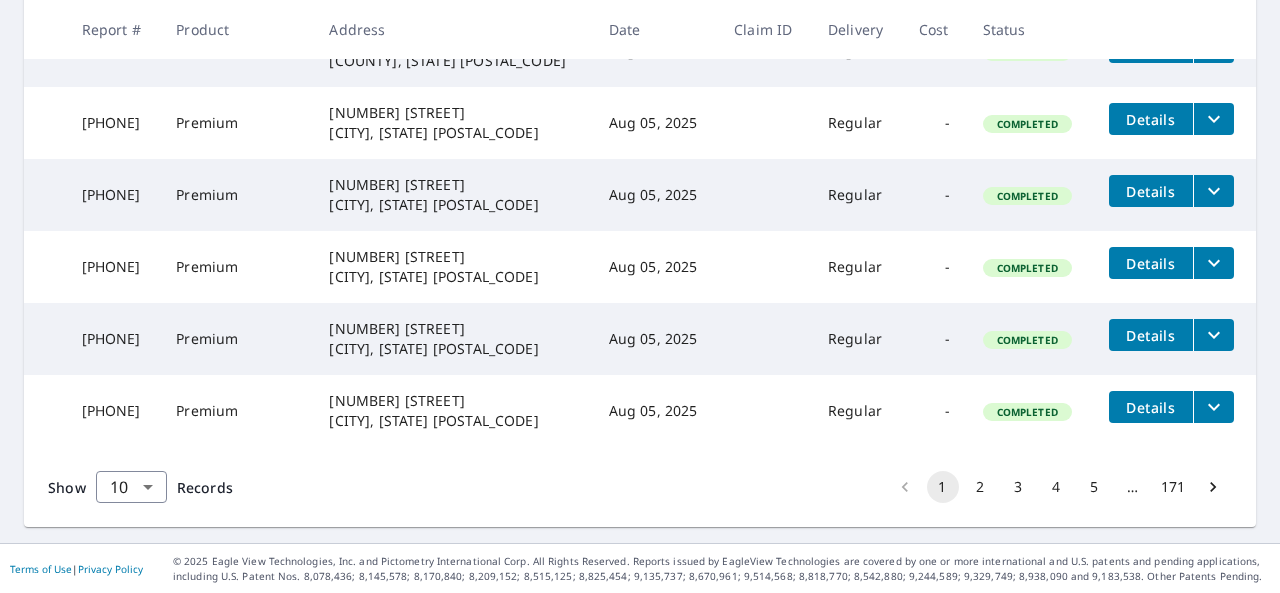 click on "5" at bounding box center [1095, 487] 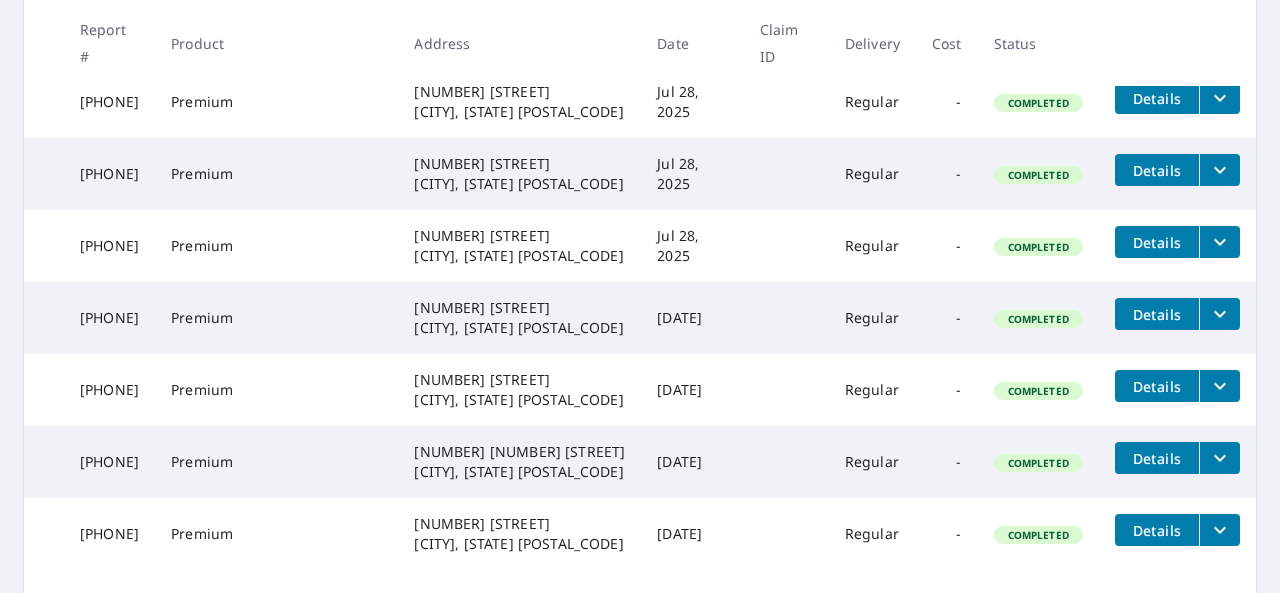 scroll, scrollTop: 743, scrollLeft: 0, axis: vertical 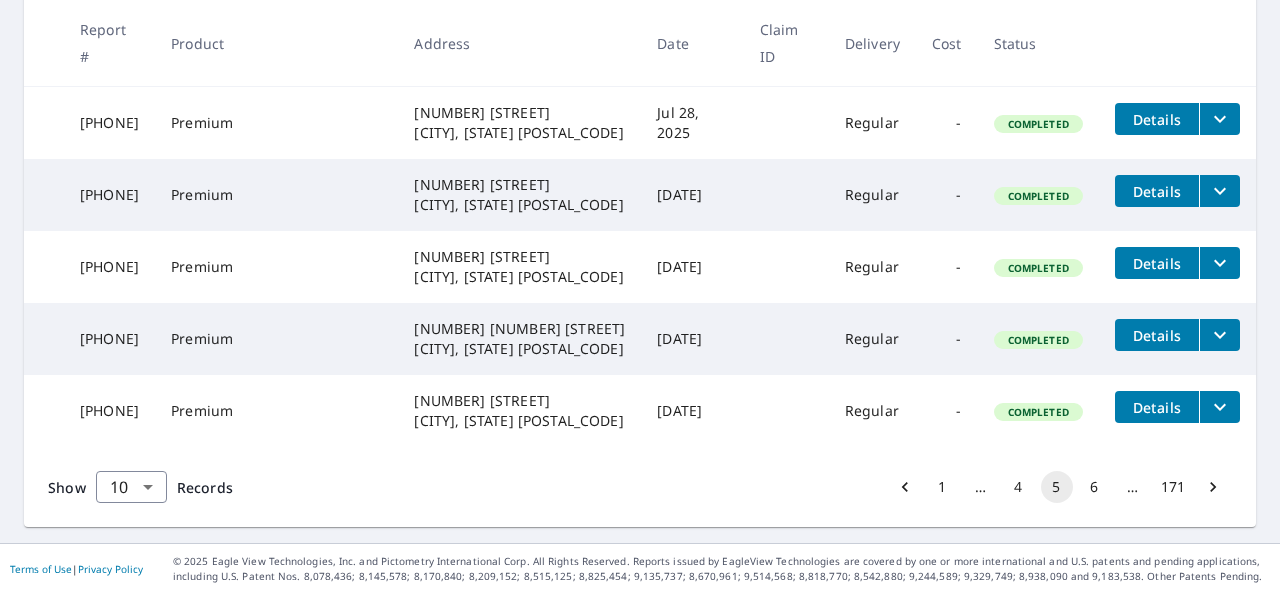 click on "6" at bounding box center (1095, 487) 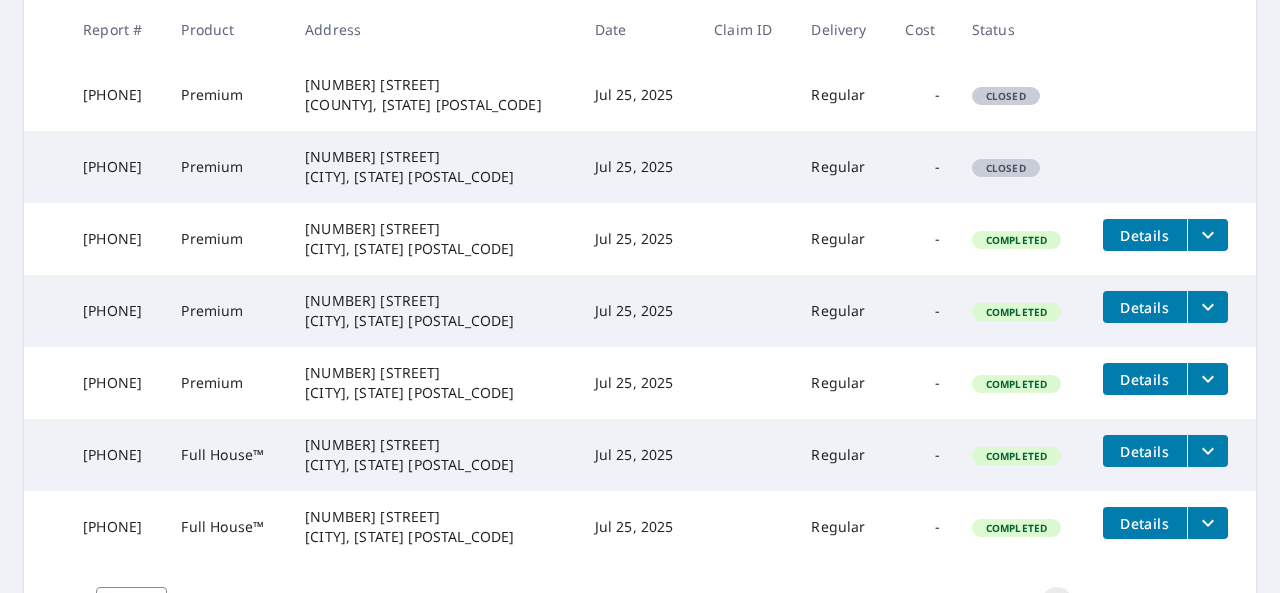 scroll, scrollTop: 716, scrollLeft: 0, axis: vertical 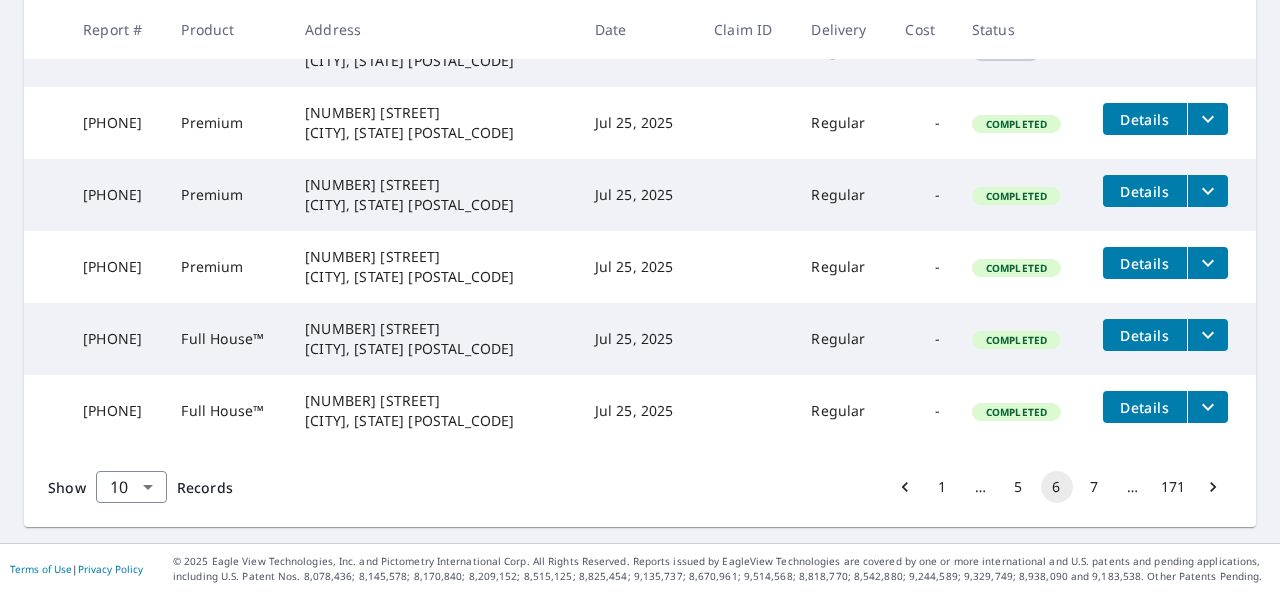 click 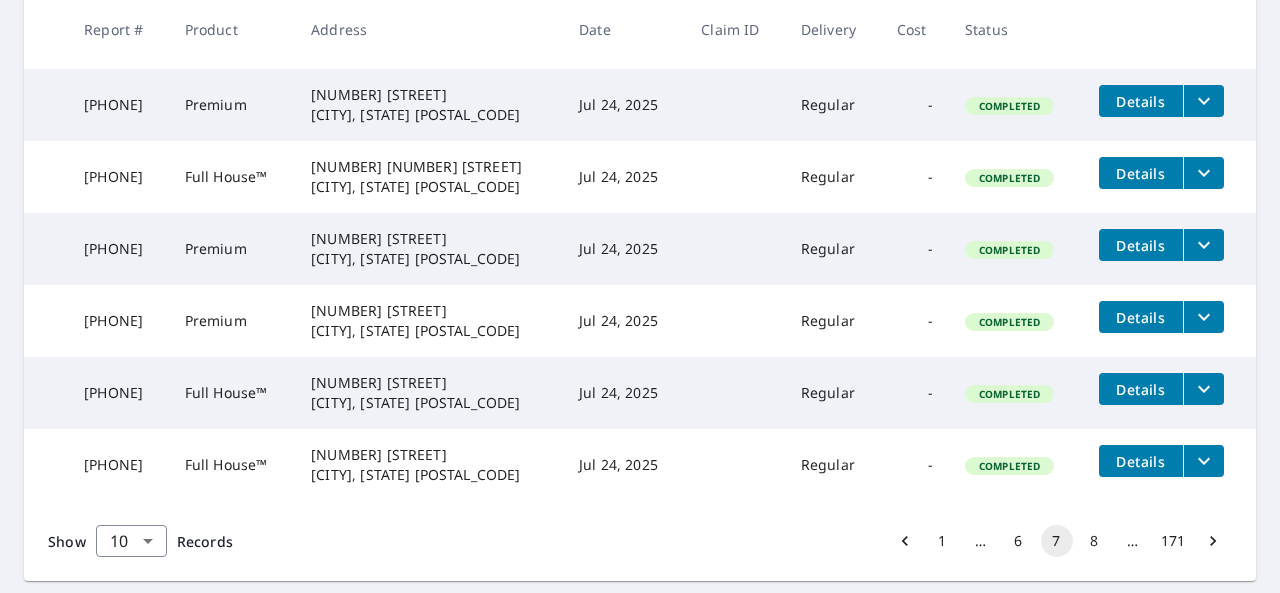 scroll, scrollTop: 716, scrollLeft: 0, axis: vertical 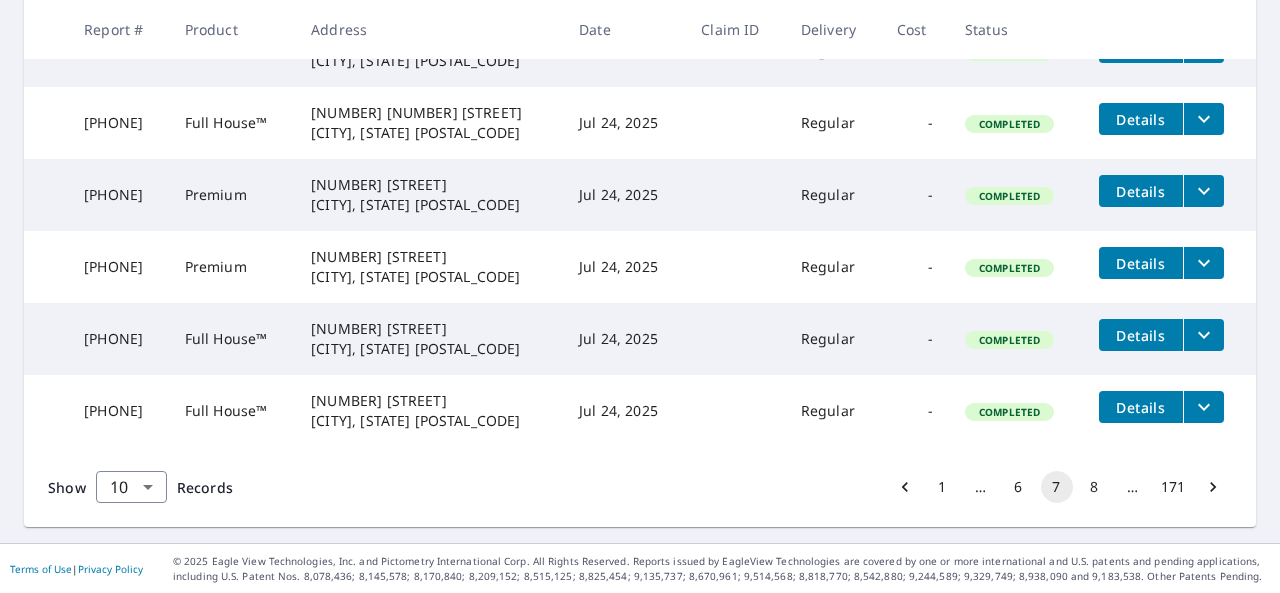 click 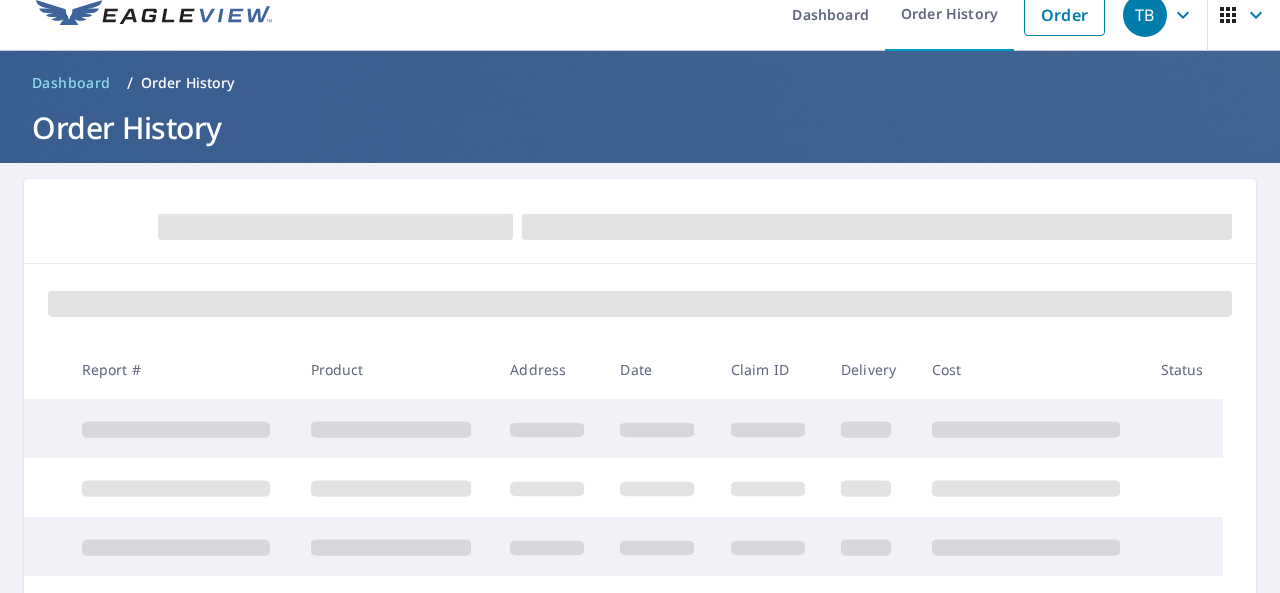scroll, scrollTop: 0, scrollLeft: 0, axis: both 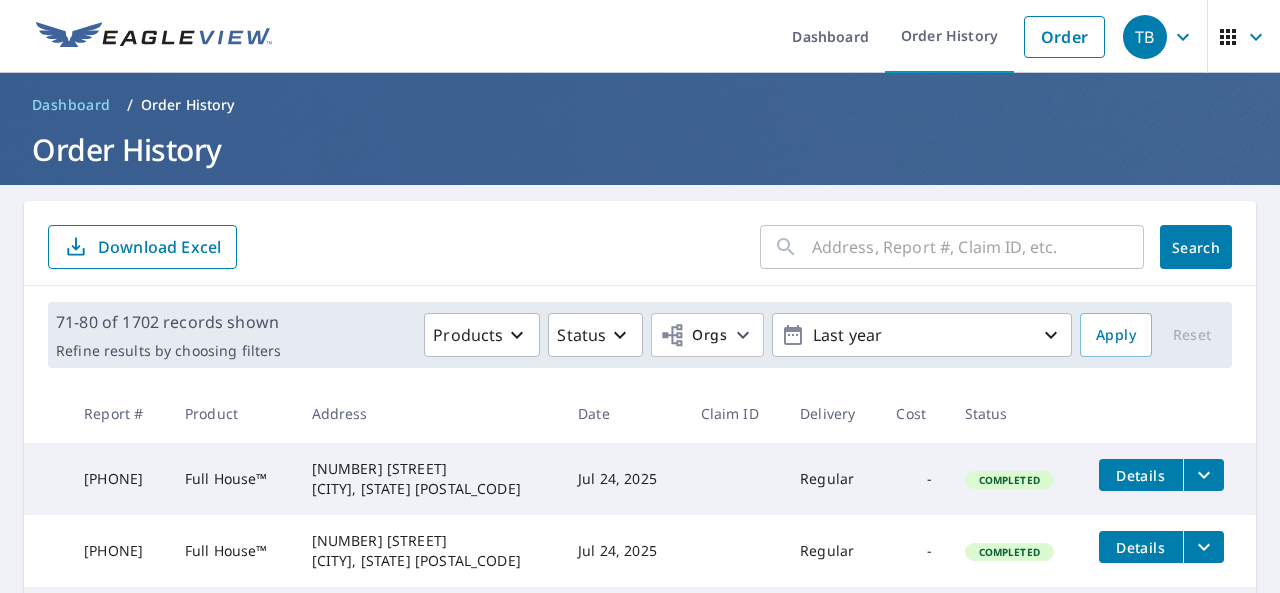 click at bounding box center (978, 247) 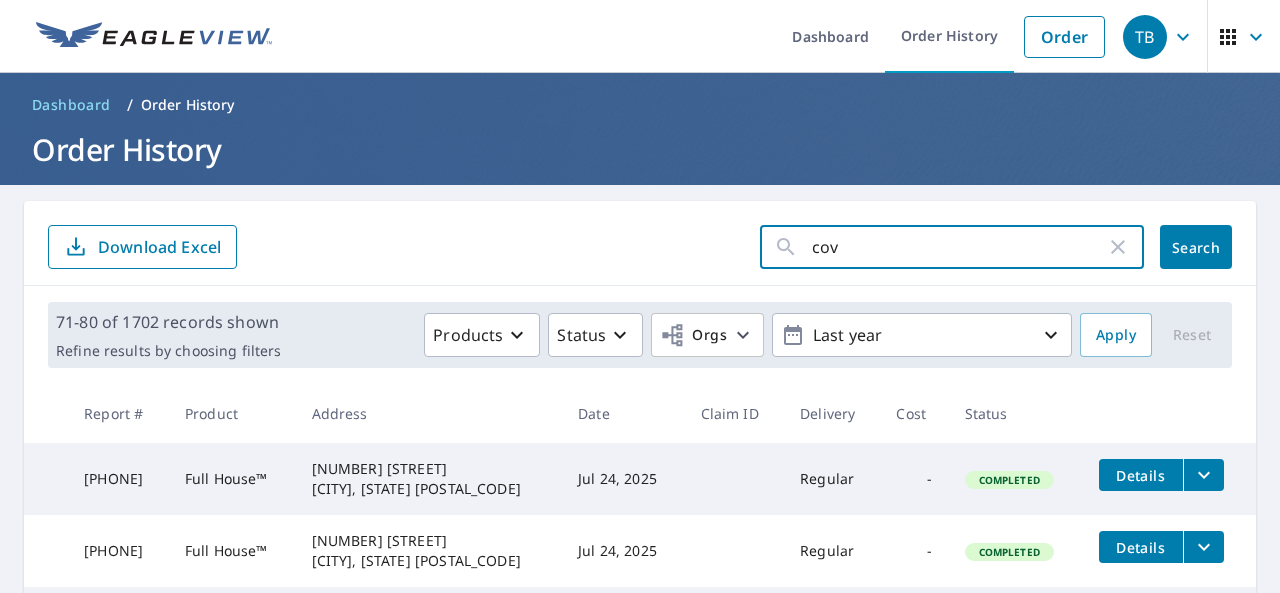 type on "cove" 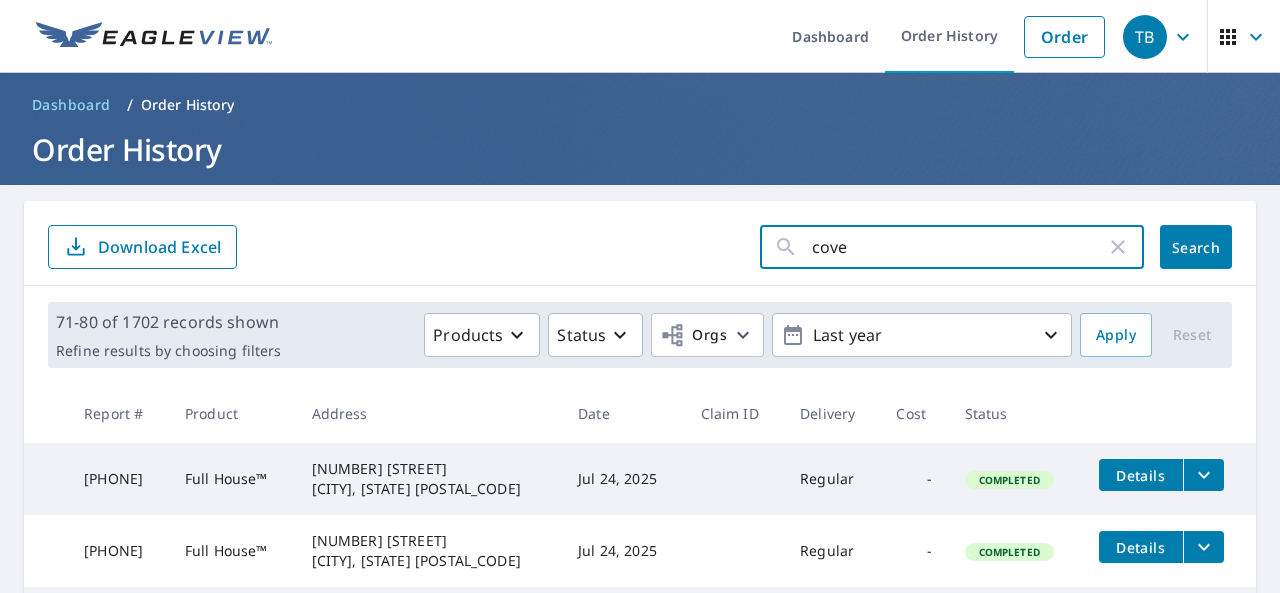 click on "Search" 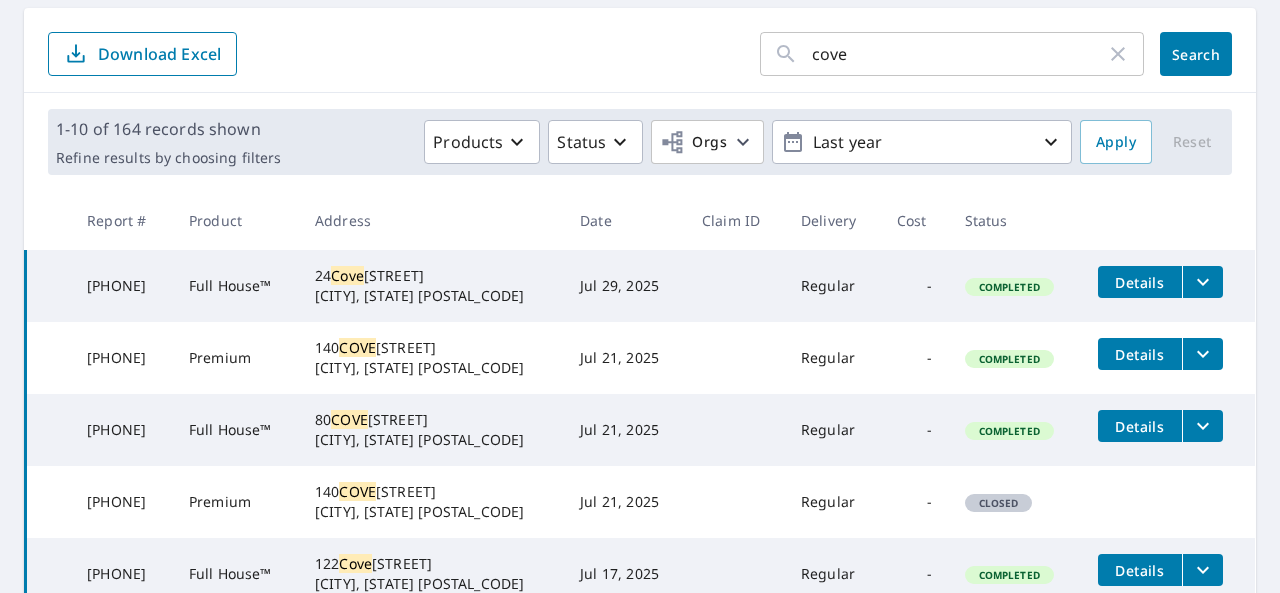 scroll, scrollTop: 200, scrollLeft: 0, axis: vertical 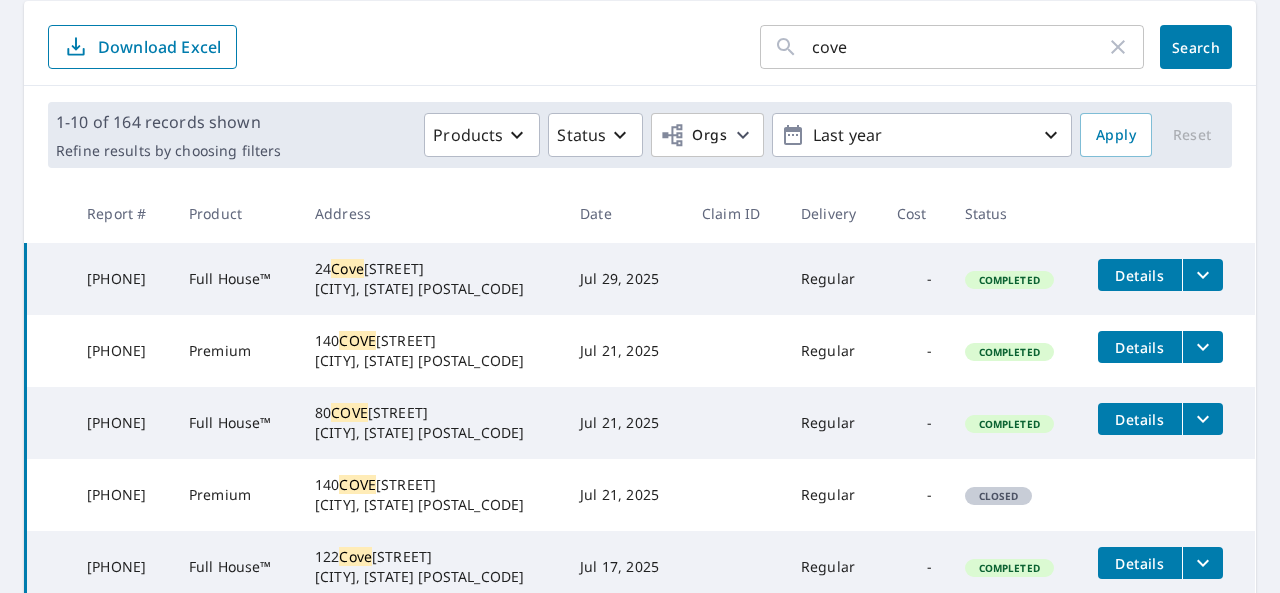 click 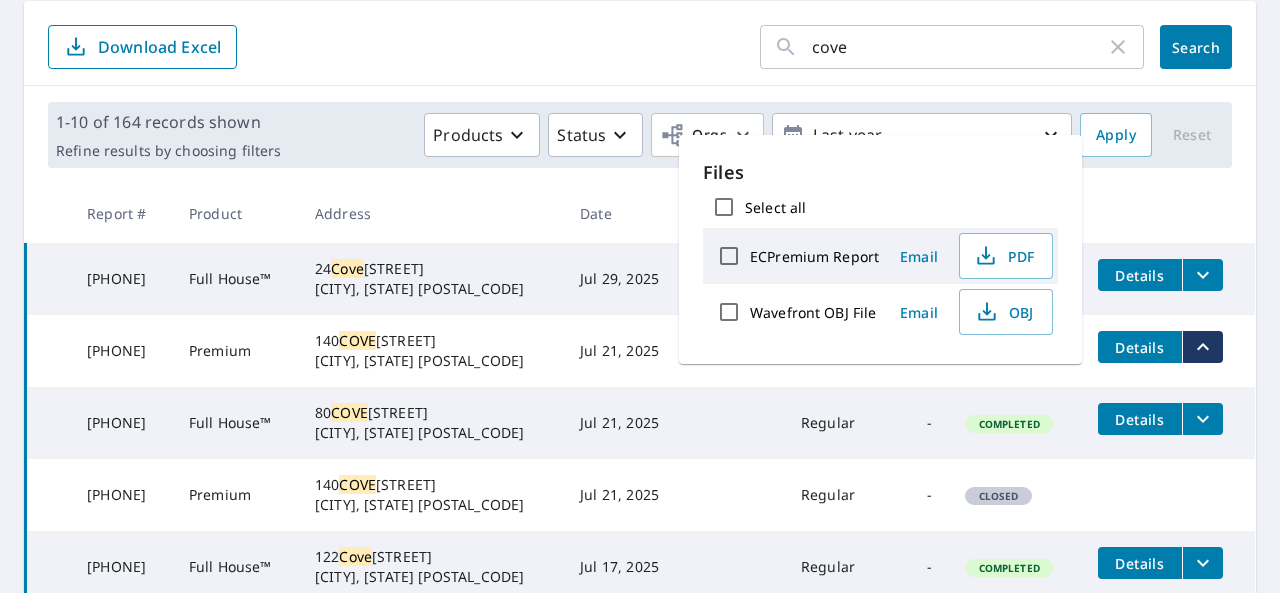 click on "Jul 21, 2025" at bounding box center (625, 423) 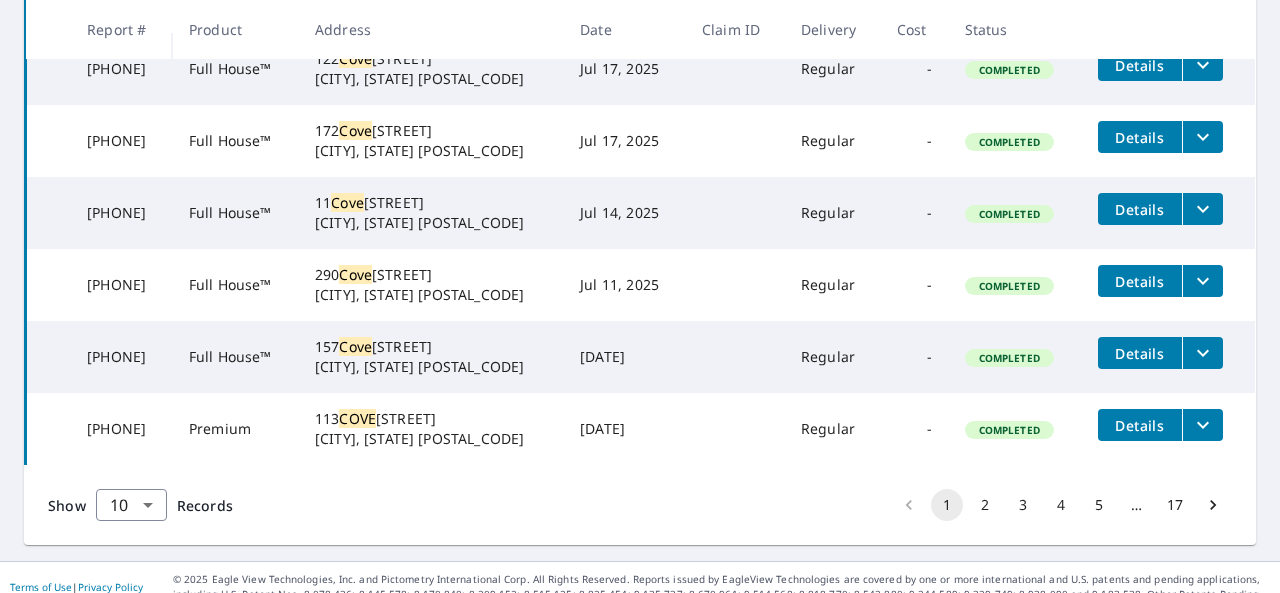 scroll, scrollTop: 700, scrollLeft: 0, axis: vertical 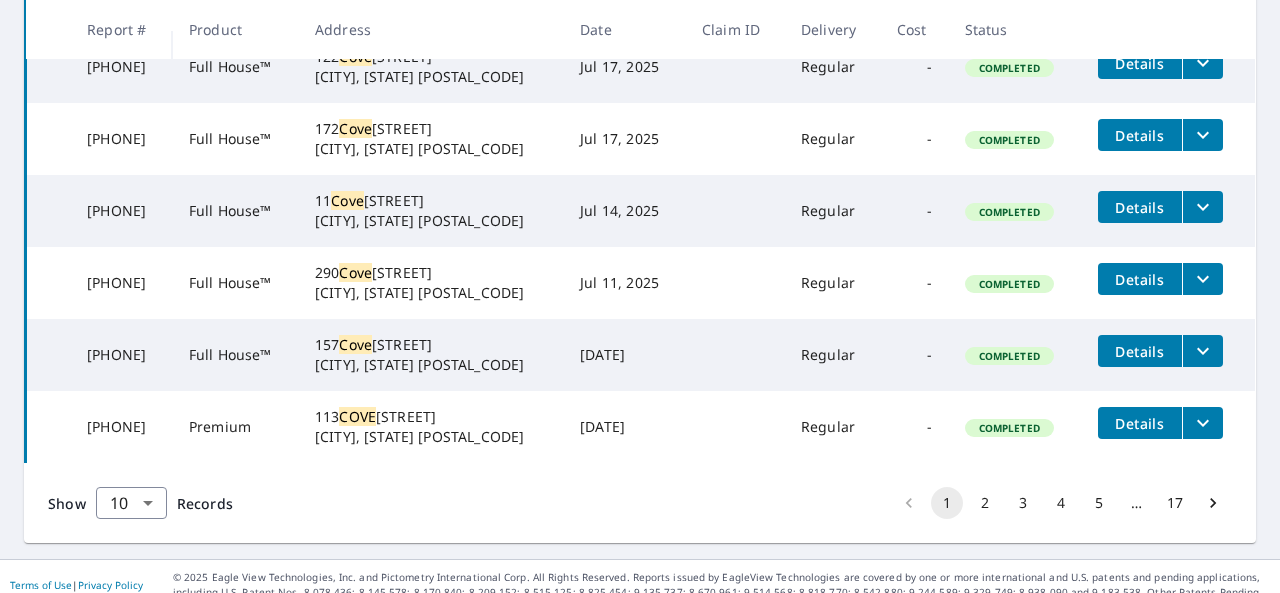 drag, startPoint x: 447, startPoint y: 428, endPoint x: 526, endPoint y: 427, distance: 79.00633 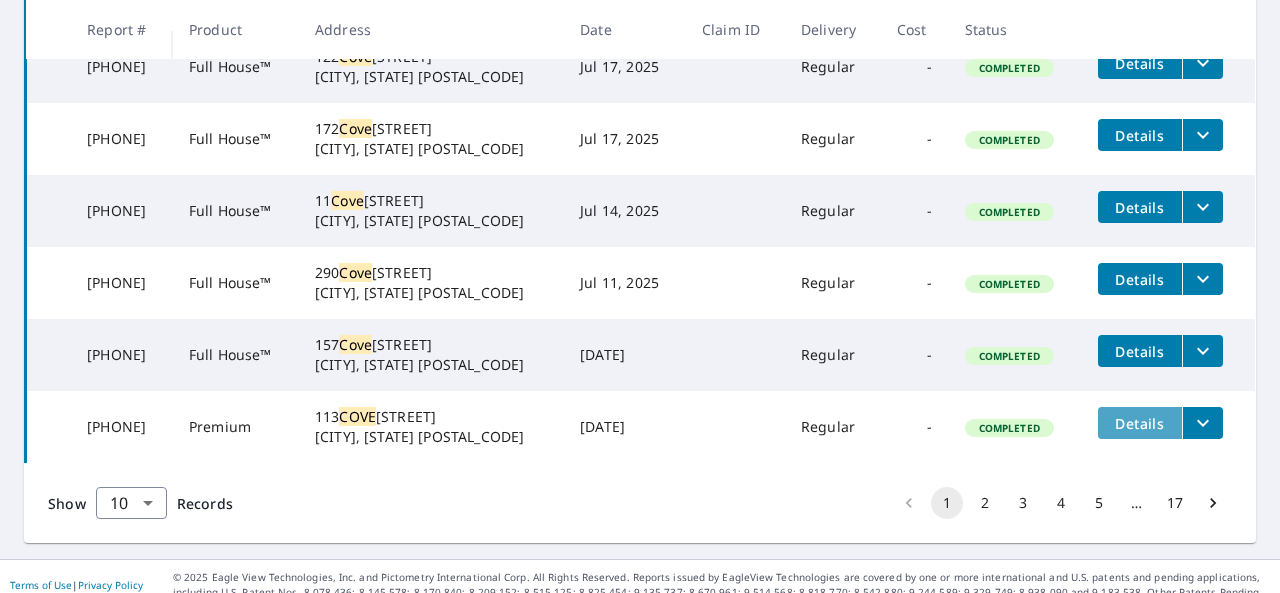 click on "Details" at bounding box center [1140, 423] 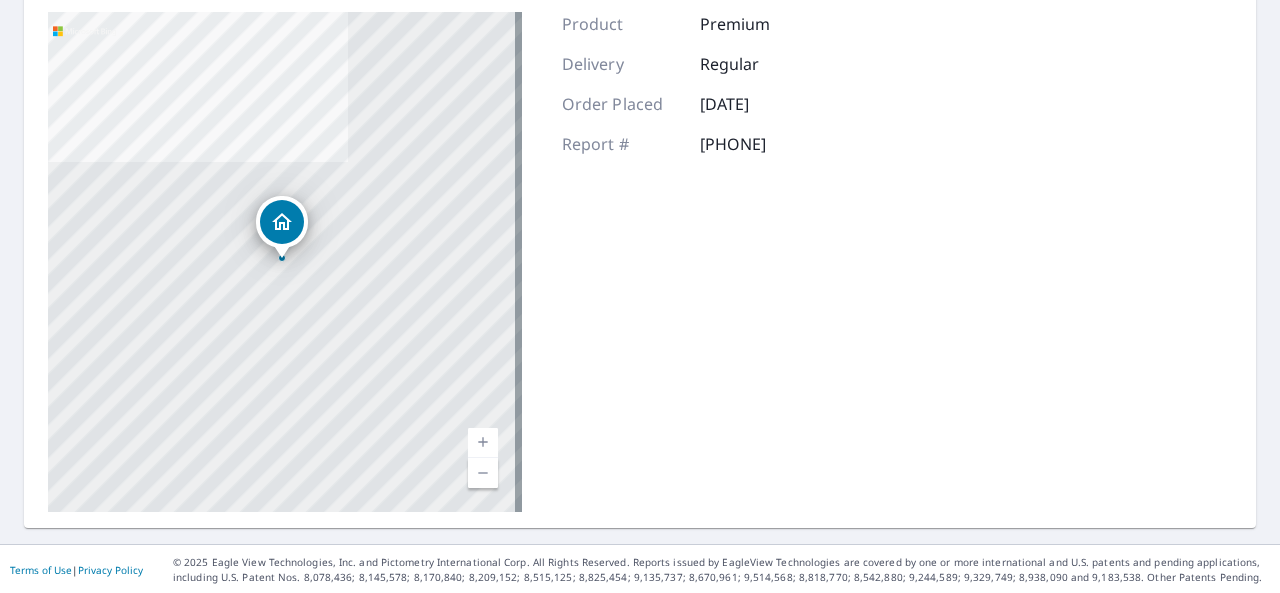 scroll, scrollTop: 0, scrollLeft: 0, axis: both 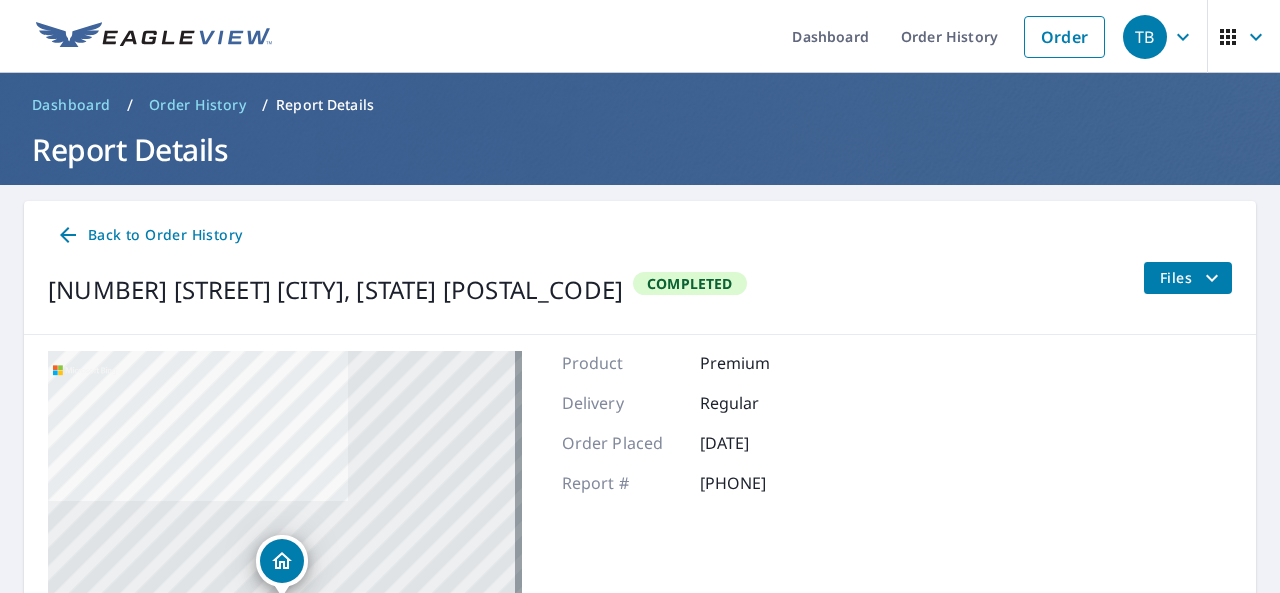 click 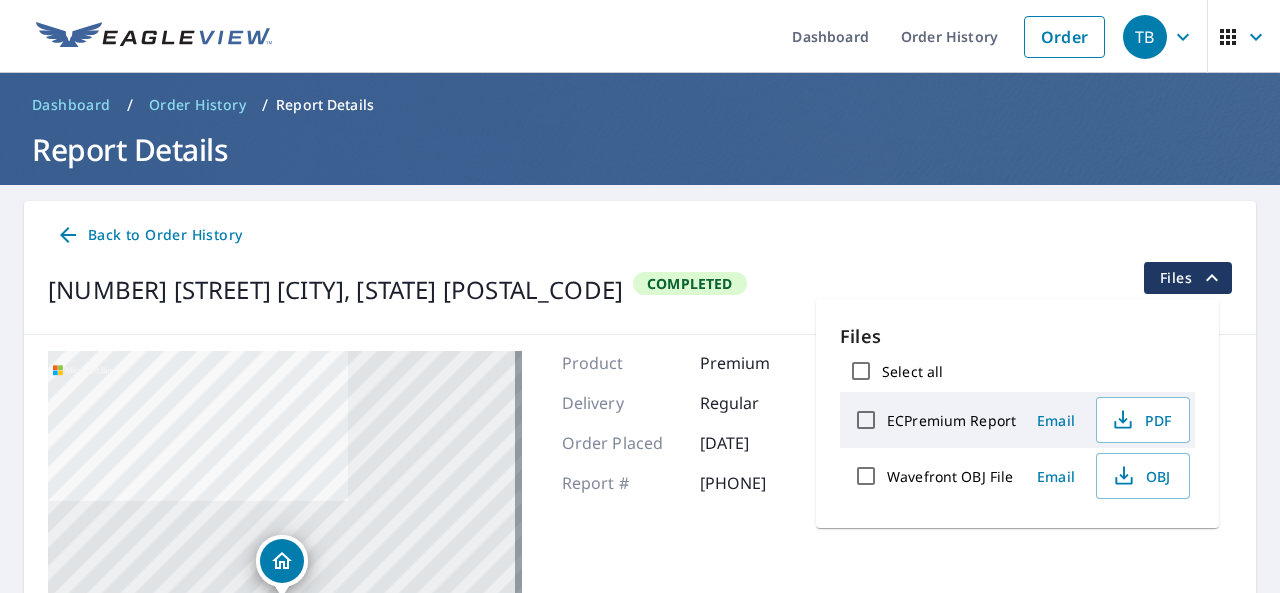 click on "Back to Order History" at bounding box center (640, 235) 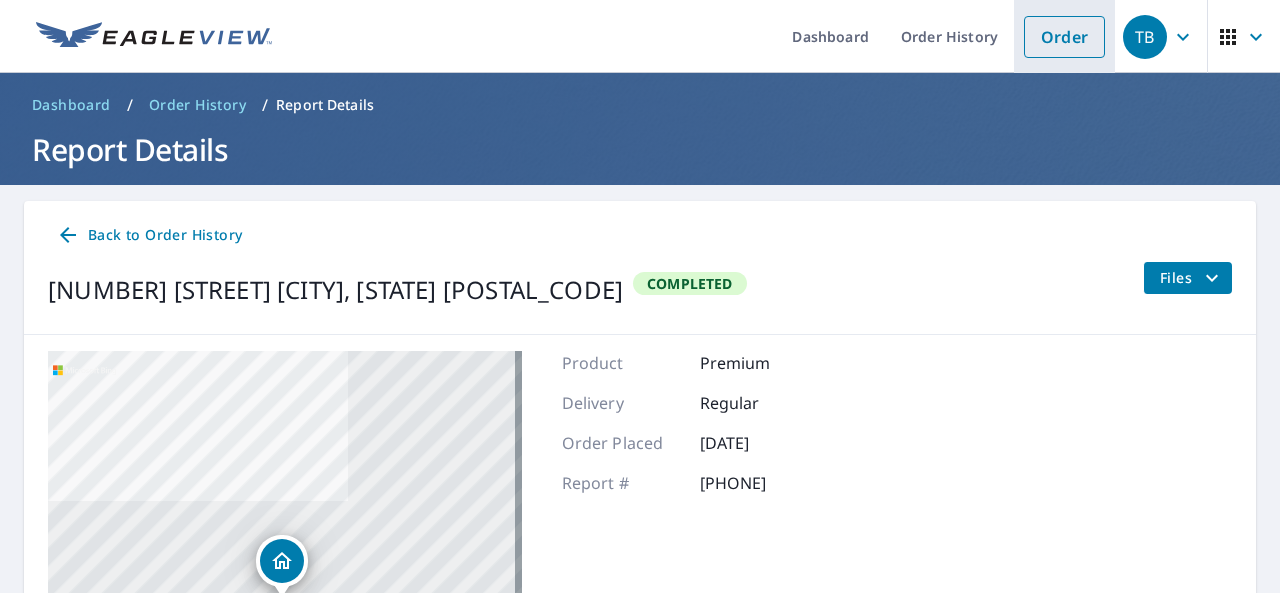 click on "Order" at bounding box center [1064, 37] 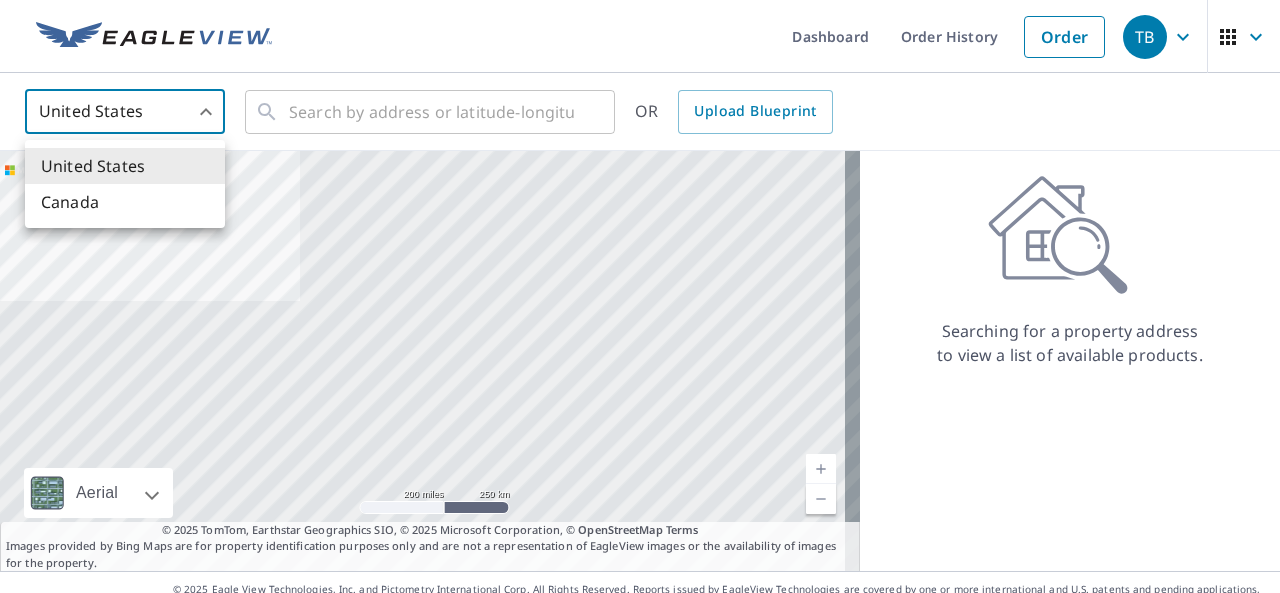 click on "[NUMBER] [STREET] [CITY] [STATE] [POSTAL_CODE] ​ OR Upload Blueprint Aerial Road A standard road map Aerial A detailed look from above Labels Labels [NUMBER] [UNIT_OF_MEASURE] [UNIT_OF_MEASURE] © [YEAR] [BRAND], Earthstar Geographics  SIO, © [YEAR] [BRAND], ©   [BRAND]   Terms © [YEAR] [BRAND], Earthstar Geographics SIO, © [YEAR] [BRAND], ©   [BRAND]   Terms Images provided by Bing Maps are for property identification purposes only and are not a representation of EagleView images or the availability of images for the property. Searching for a property address to view a list of available products. Terms of Use  |  Privacy Policy © [YEAR] [BRAND], Inc. and [BRAND] Corp. All Rights Reserved. Reports issued by [BRAND] Technologies are covered by   one or more international and U.S. patents and pending applications, including U.S. Patent Nos. [PATENT_NUMBERS];
X X United States Canada" at bounding box center [640, 296] 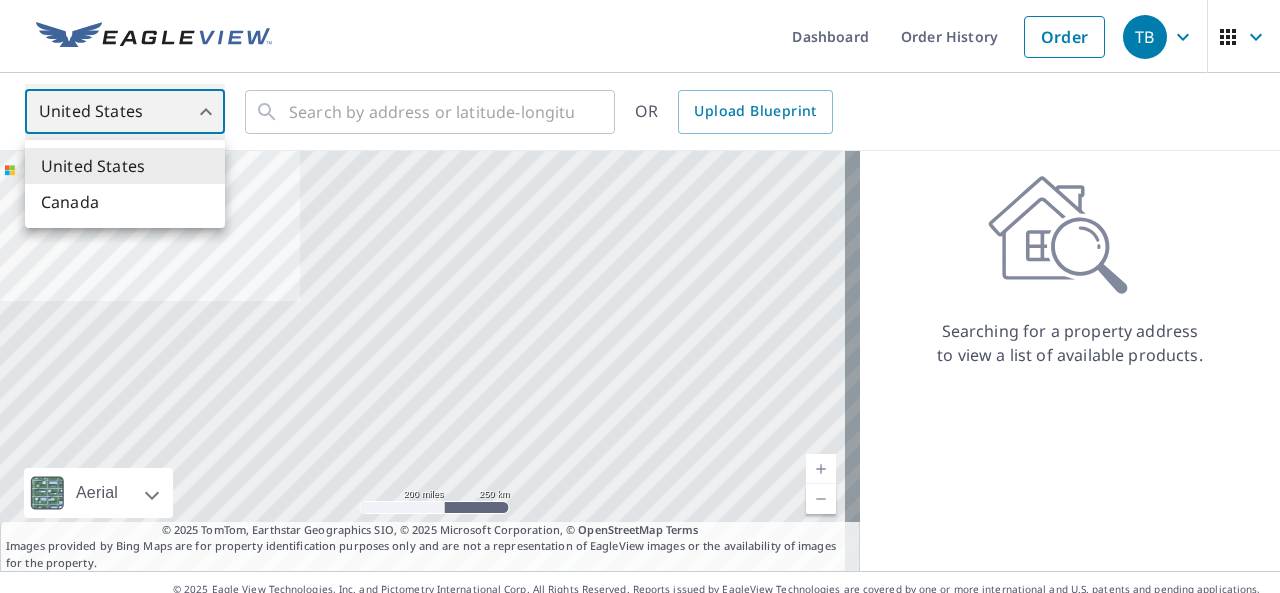type on "CA" 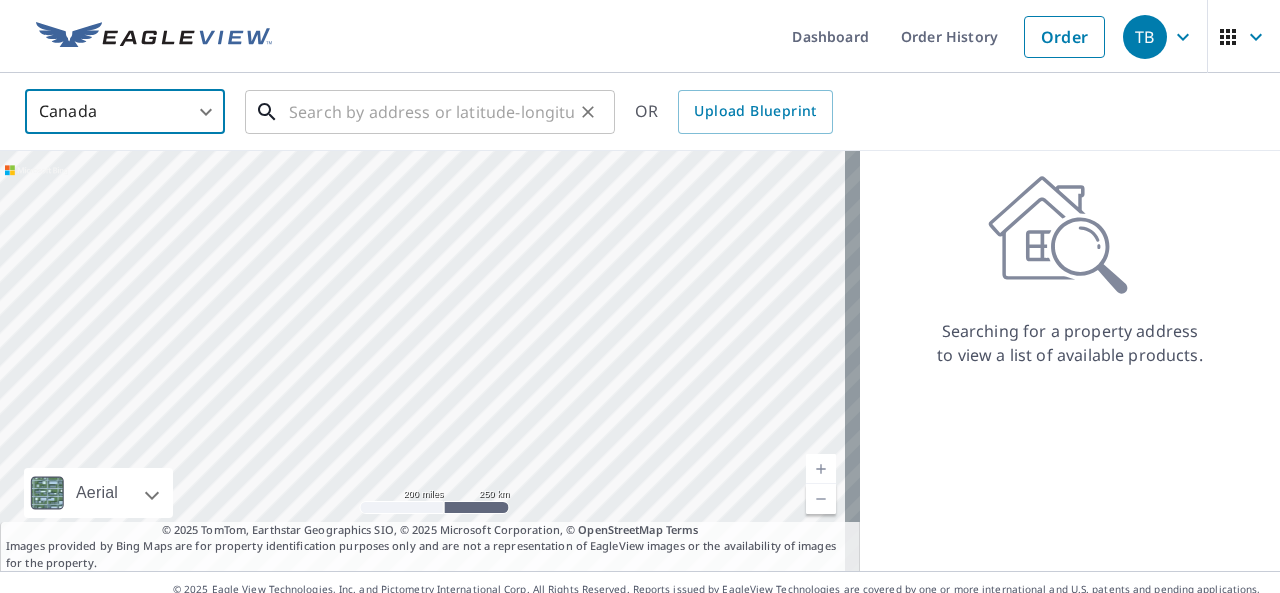 click at bounding box center [431, 112] 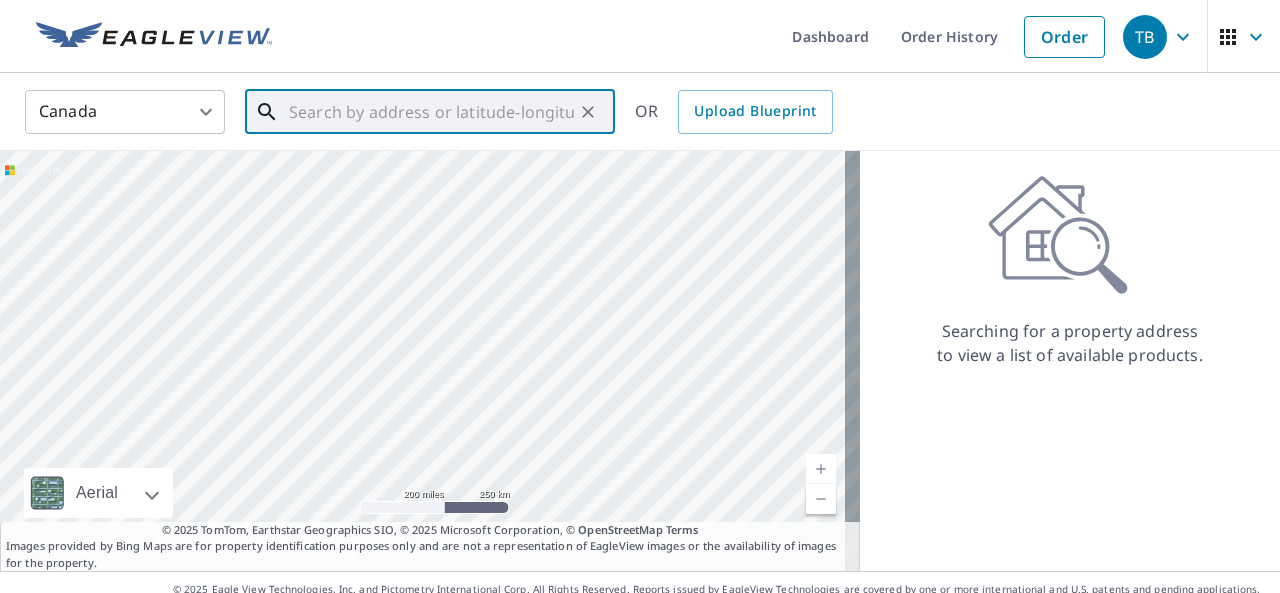 paste on "[NUMBER] [STREET]" 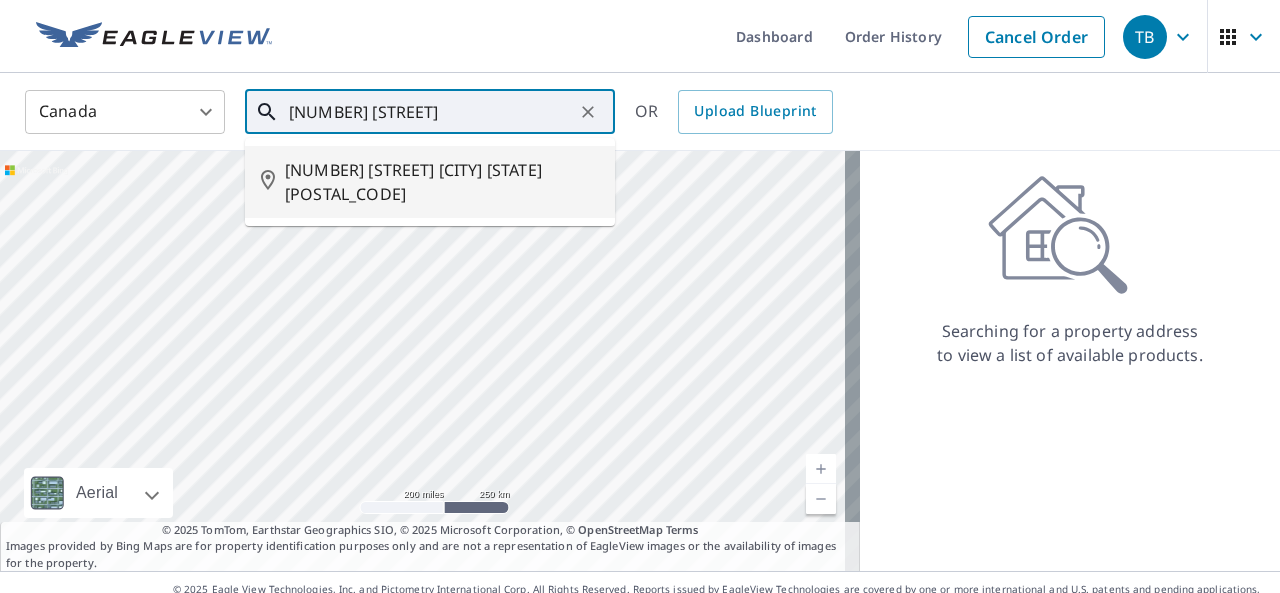 click on "[NUMBER] [STREET] [CITY] [STATE] [POSTAL_CODE]" at bounding box center (442, 182) 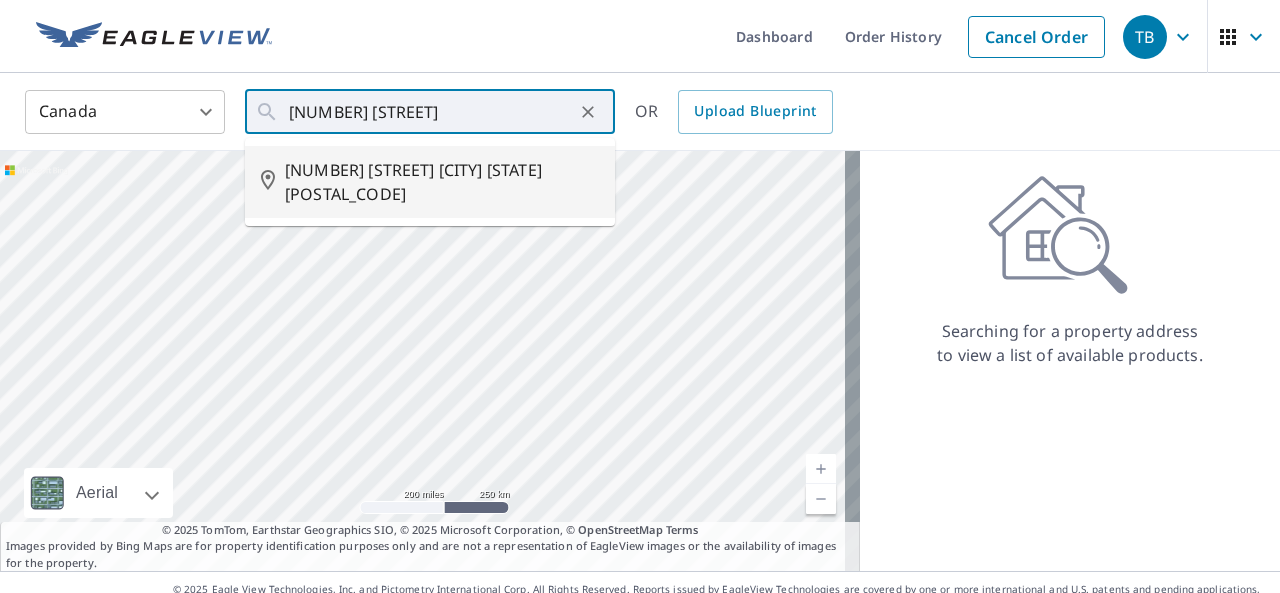 type on "[NUMBER] [STREET] [CITY] [STATE] [POSTAL_CODE]" 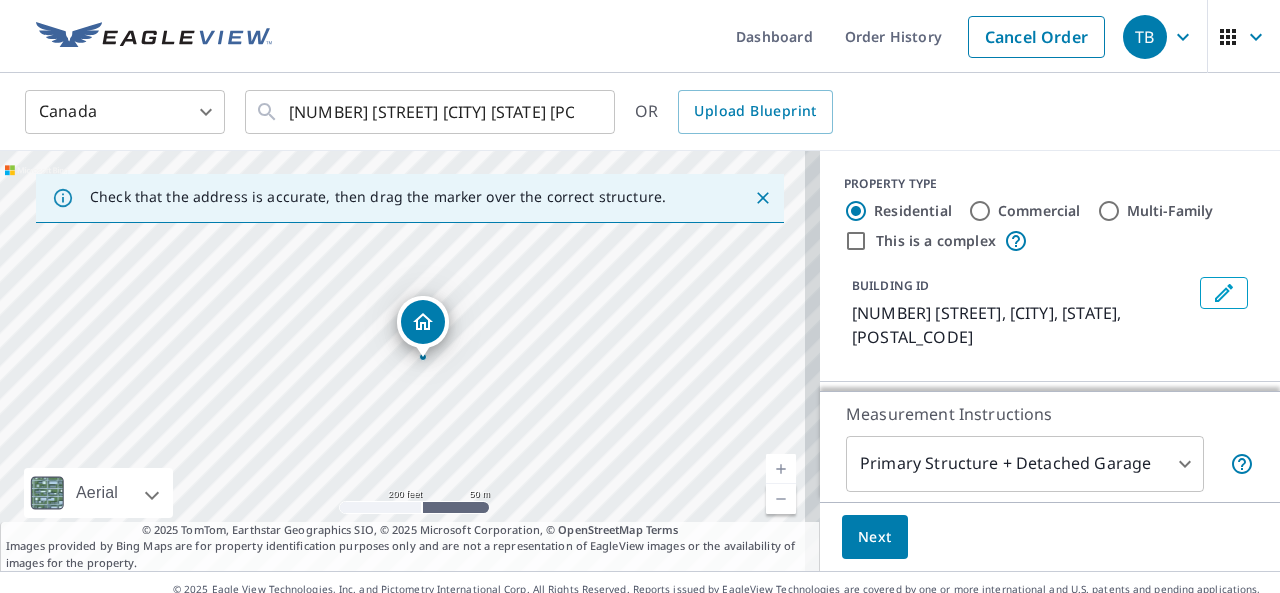scroll, scrollTop: 200, scrollLeft: 0, axis: vertical 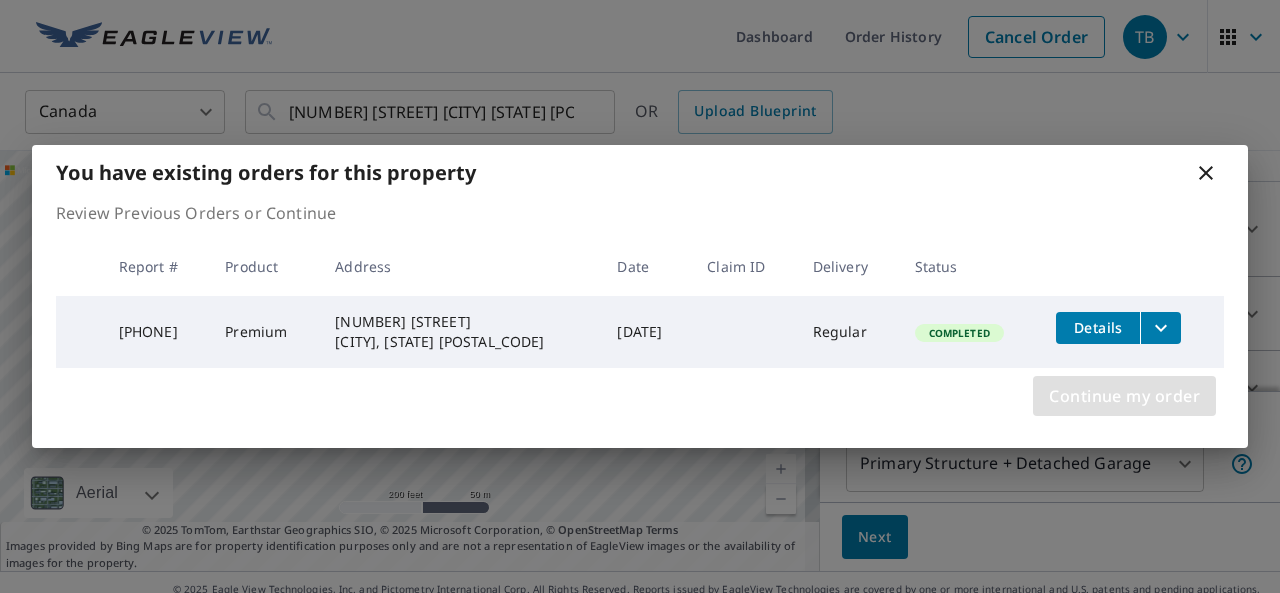 click on "Continue my order" at bounding box center [1124, 396] 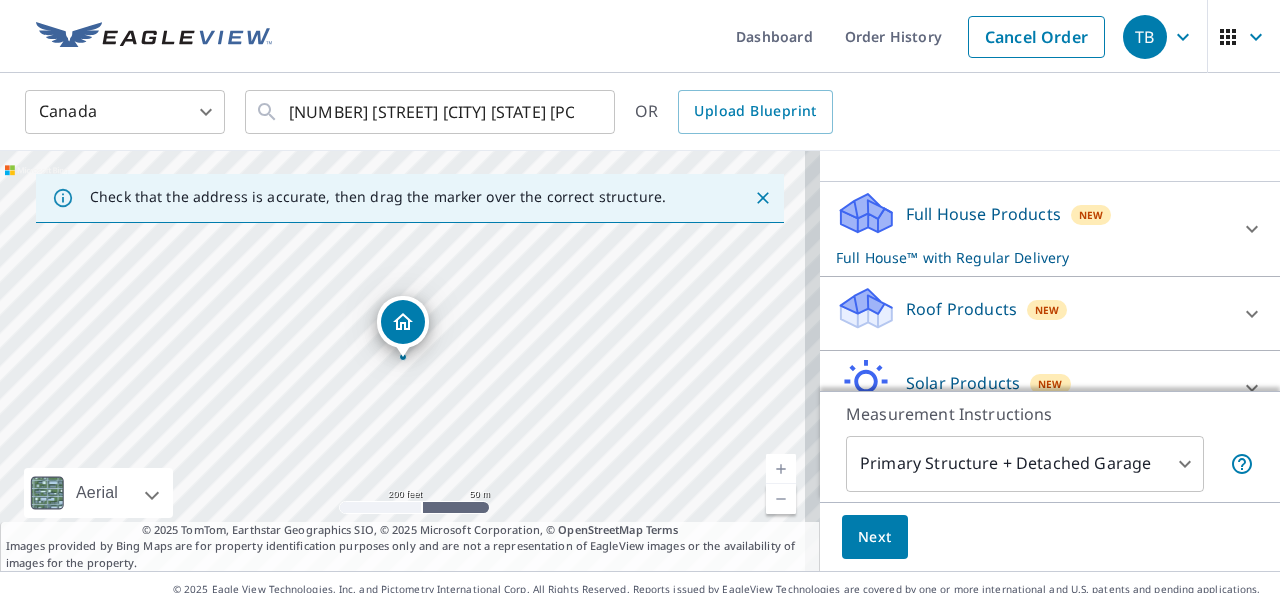 click on "Full House Products New Full House™ with Regular Delivery" at bounding box center [1032, 229] 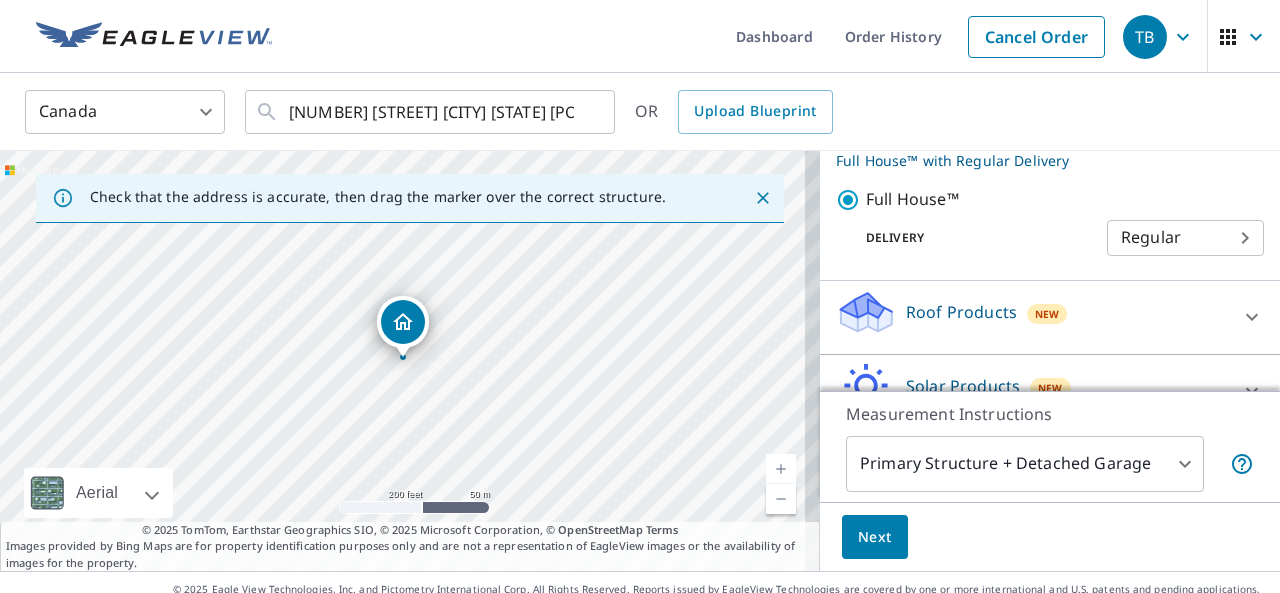 scroll, scrollTop: 400, scrollLeft: 0, axis: vertical 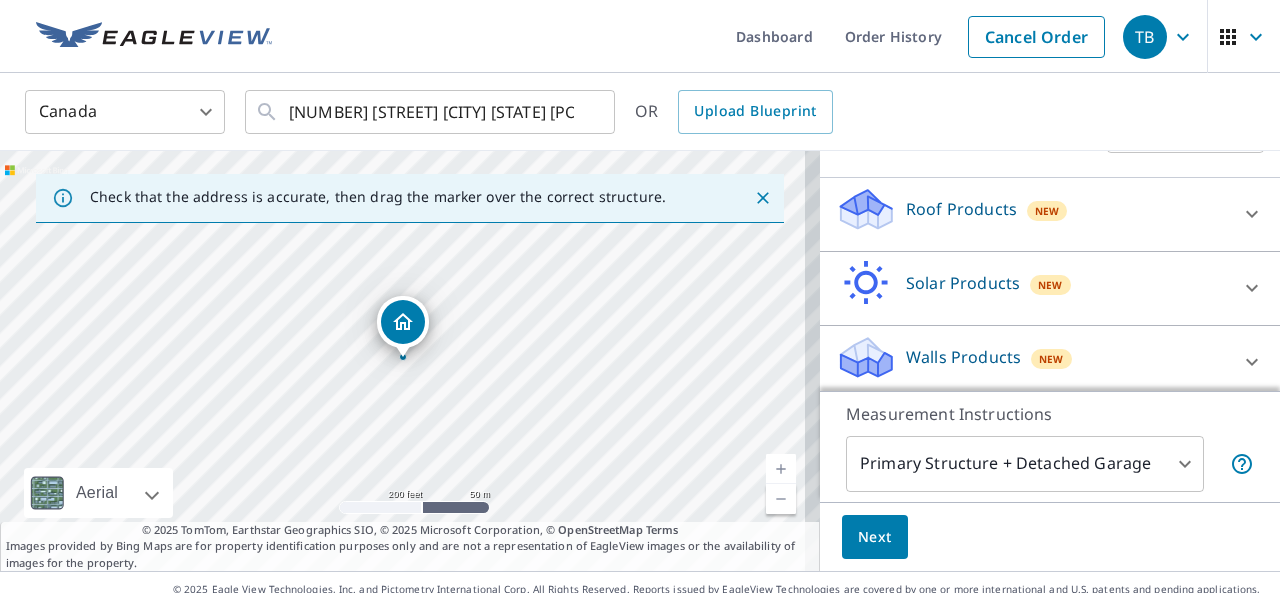click on "[NUMBER] [STREET]
[CITY], [STATE] [POSTAL_CODE] ​ OR Upload Blueprint Aerial Road A standard road map Aerial A detailed look from above Labels Labels [NUMBER] [UNIT_OF_MEASURE] [UNIT_OF_MEASURE] © [YEAR] [BRAND], Earthstar Geographics SIO, © [YEAR] [BRAND], ©   [BRAND]   Terms © [YEAR] [BRAND], Earthstar Geographics SIO, © [YEAR] [BRAND], ©   [BRAND]   Terms Images provided by Bing Maps are for property identification purposes only and are not a representation of EagleView images or the availability of images for the property. PROPERTY TYPE Residential Commercial Multi-Family This is a complex BUILDING ID [NUMBER] [STREET], [CITY], [STATE], [POSTAL_CODE] [YEAR] Measurement Instructions Primary Structure + Detached Garage 1 ​ Next Terms of Use  |  Privacy Policy
X" at bounding box center (640, 296) 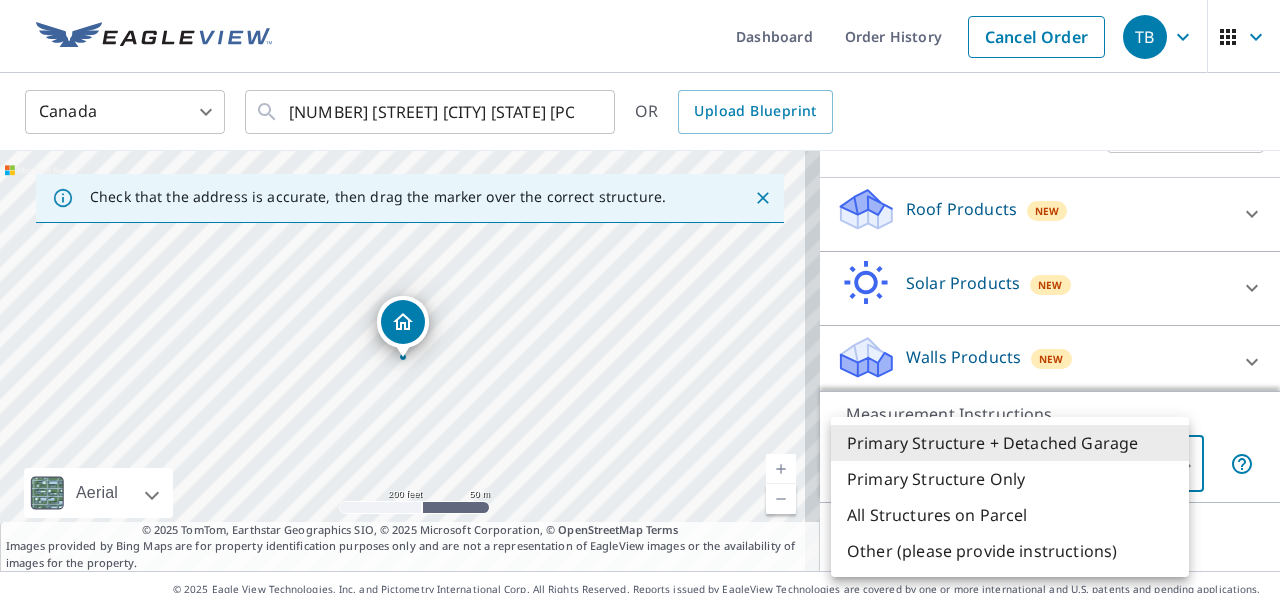 click on "Primary Structure Only" at bounding box center [1010, 479] 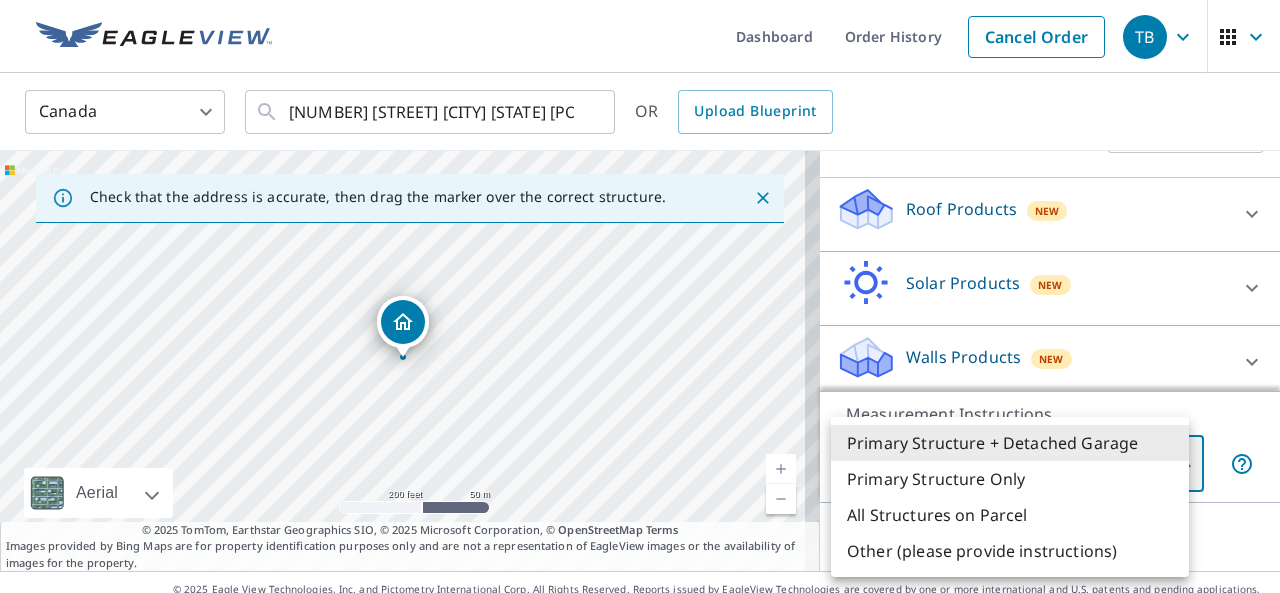 type on "2" 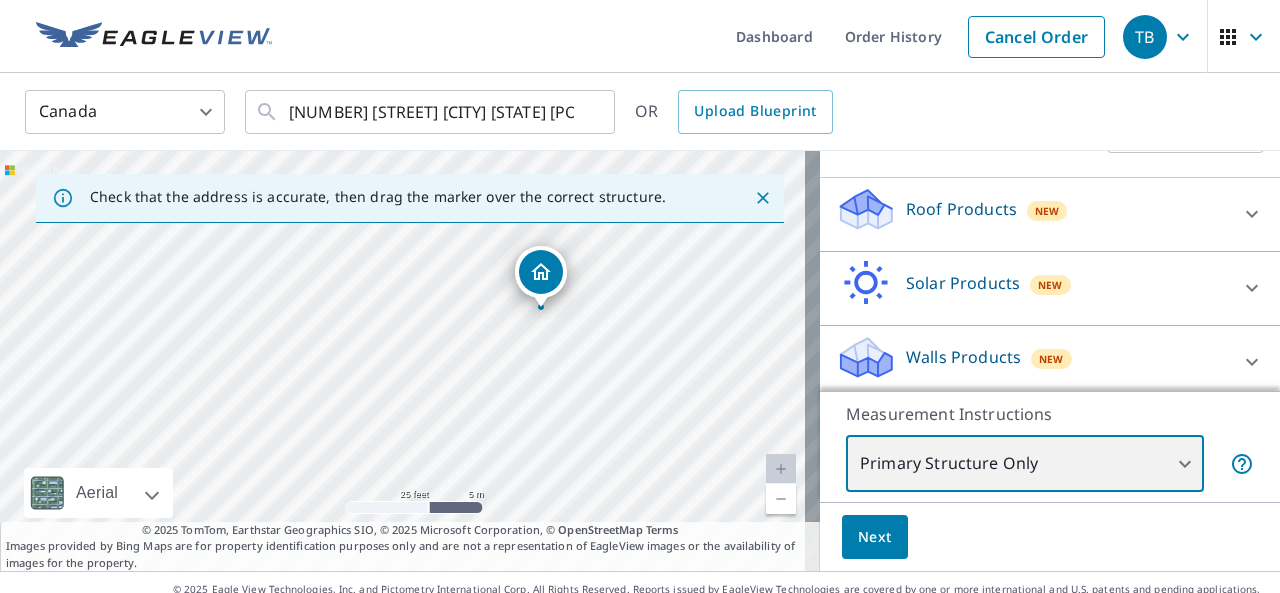 drag, startPoint x: 414, startPoint y: 357, endPoint x: 424, endPoint y: 374, distance: 19.723083 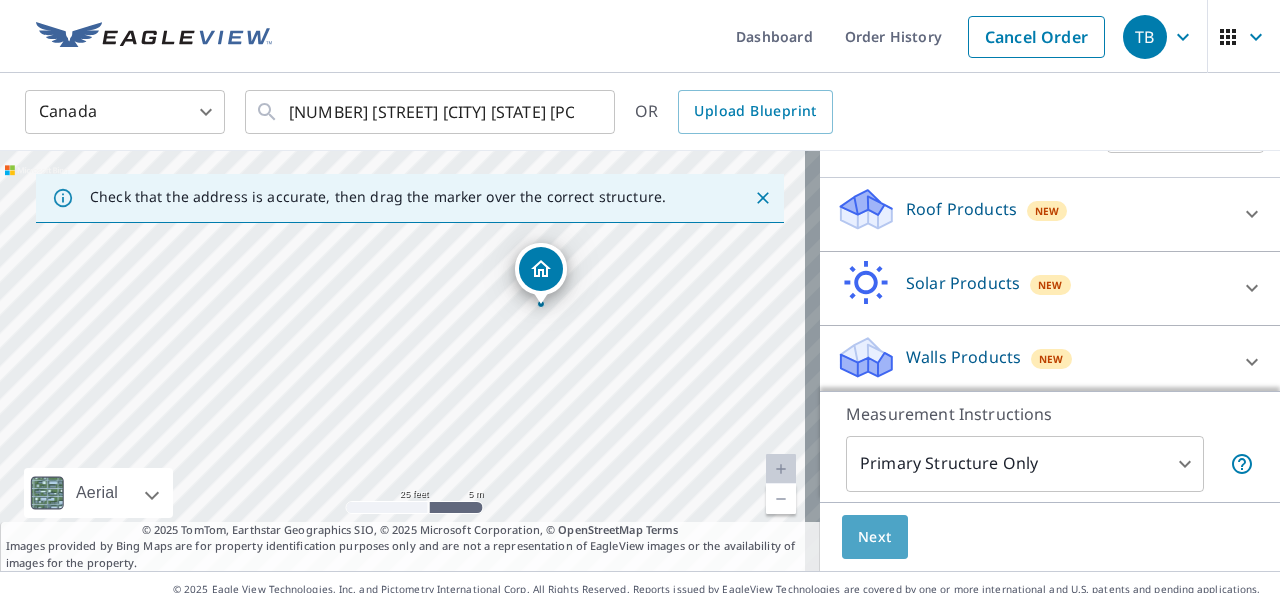 click on "Next" at bounding box center [875, 537] 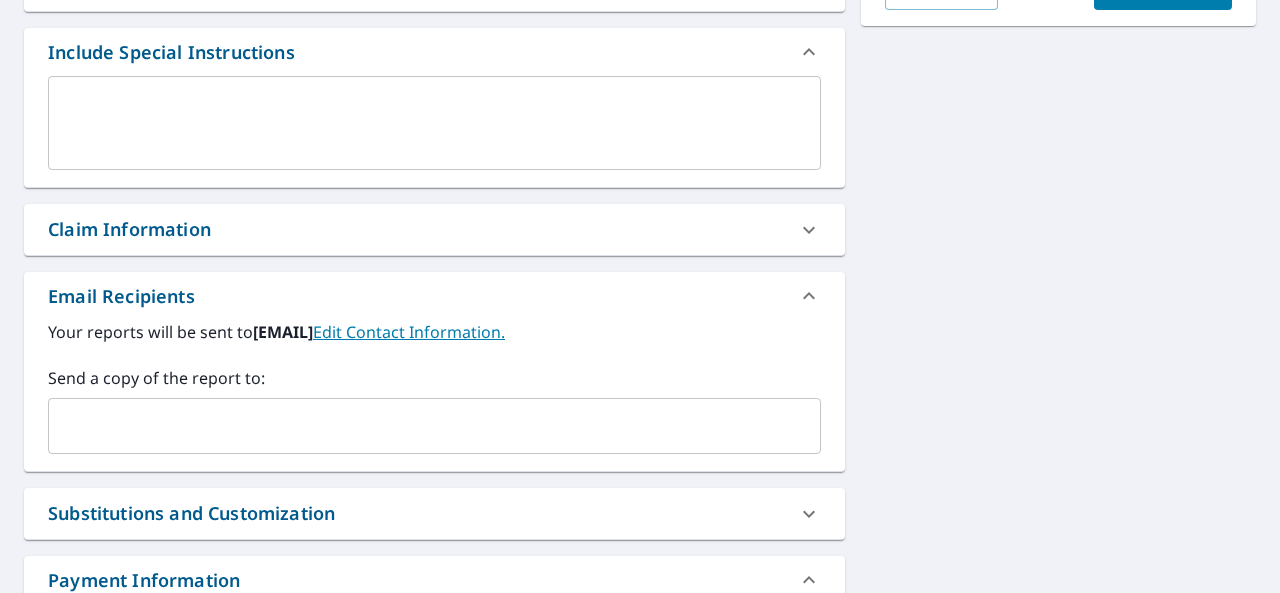 scroll, scrollTop: 677, scrollLeft: 0, axis: vertical 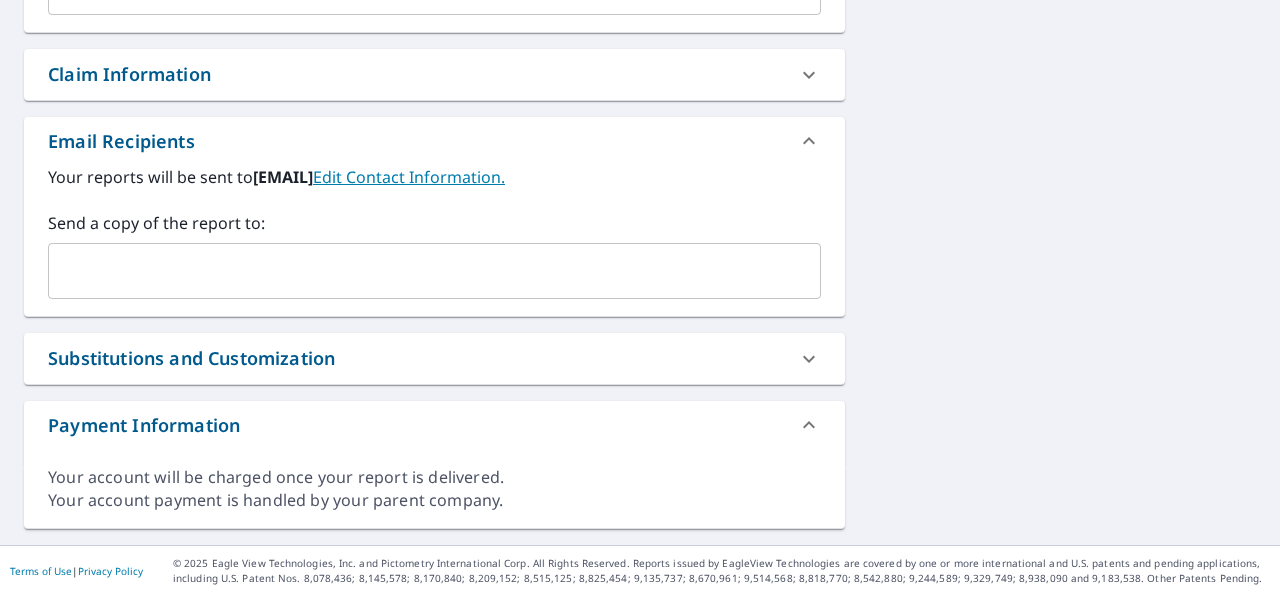 click on "​" at bounding box center (434, 271) 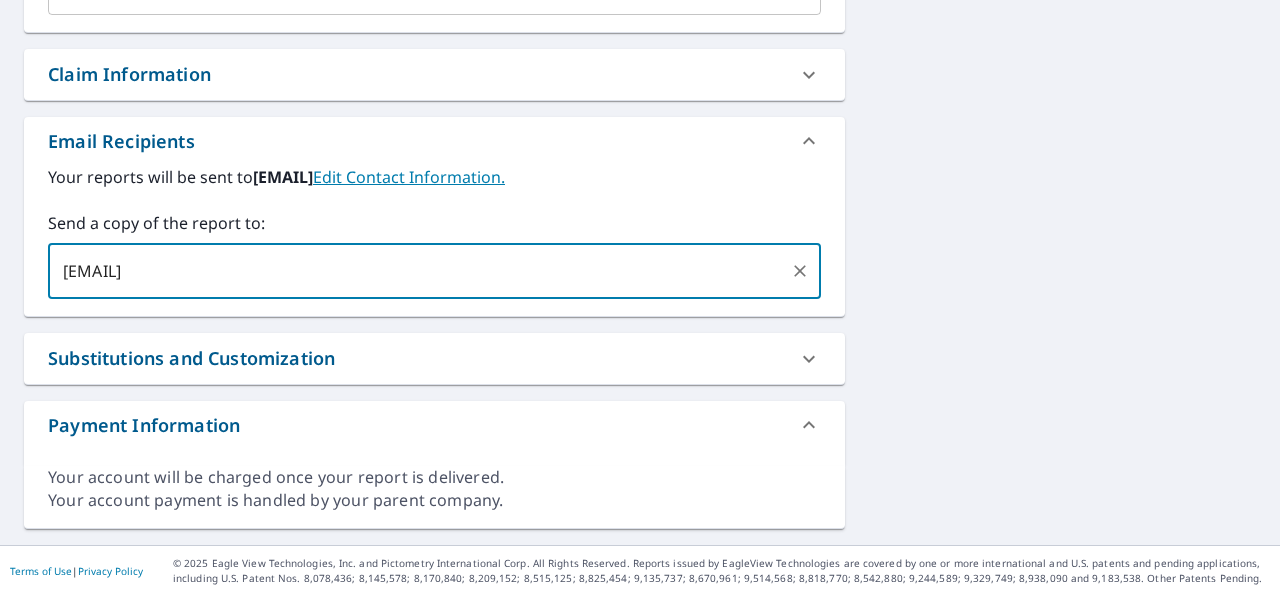 type on "[EMAIL]" 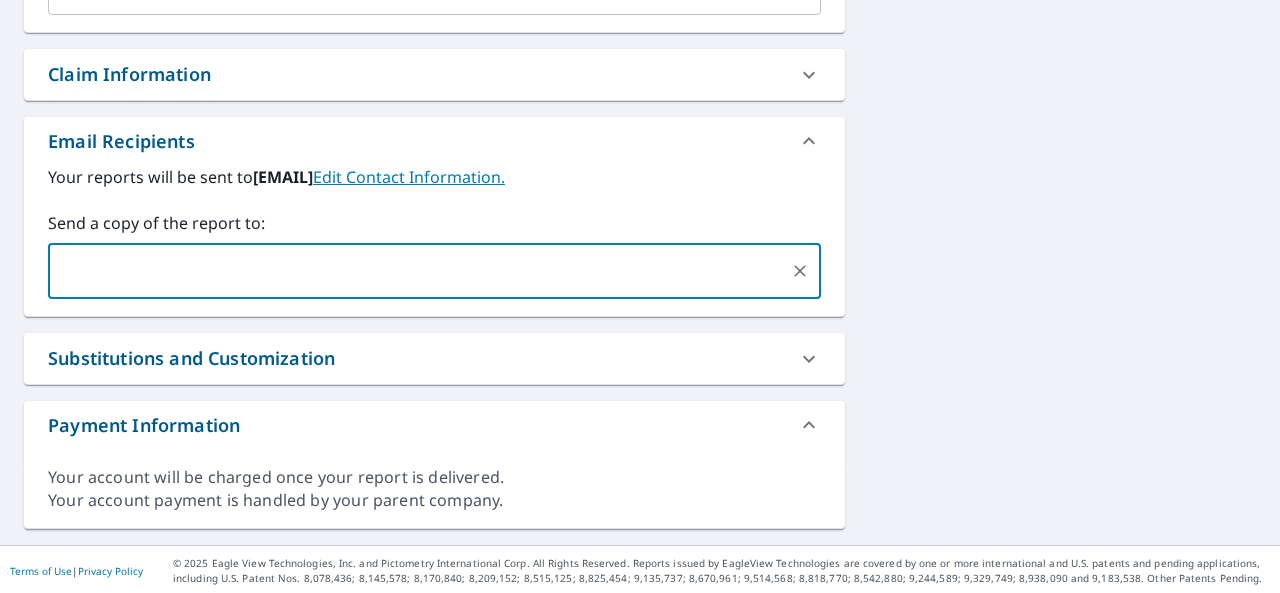 click on "[NUMBER] [STREET], [CITY], [STATE], [POSTAL_CODE] [STREET_TYPE] [STREET_NAME] [STREET_TYPE] [STREET_NAME] [STREET_TYPE] [NUMBER] [FEET] [METERS] © [YEAR] [BRAND], © [BRAND], © [YEAR] [BRAND],  © [BRAND] Terms PROPERTY TYPE Residential BUILDING ID [NUMBER] [STREET], [CITY], [STATE], [POSTAL_CODE] [YEAR] [EMAIL] Edit Contact Information. Send a copy of the report to: ​ Substitutions and Customization Roof measurement report substitutions If a Residential/Multi-Family Report is unavailable send me a Commercial Report: Yes No Ask If a Full House is unavailable, send me a Roof Only: Yes No Ask If a Premium Report is unavailable send me an Extended Coverage 3D Report: Yes No Ask Yes No Ask Additional Report Formats (Not available for all reports) DXF" at bounding box center [640, 26] 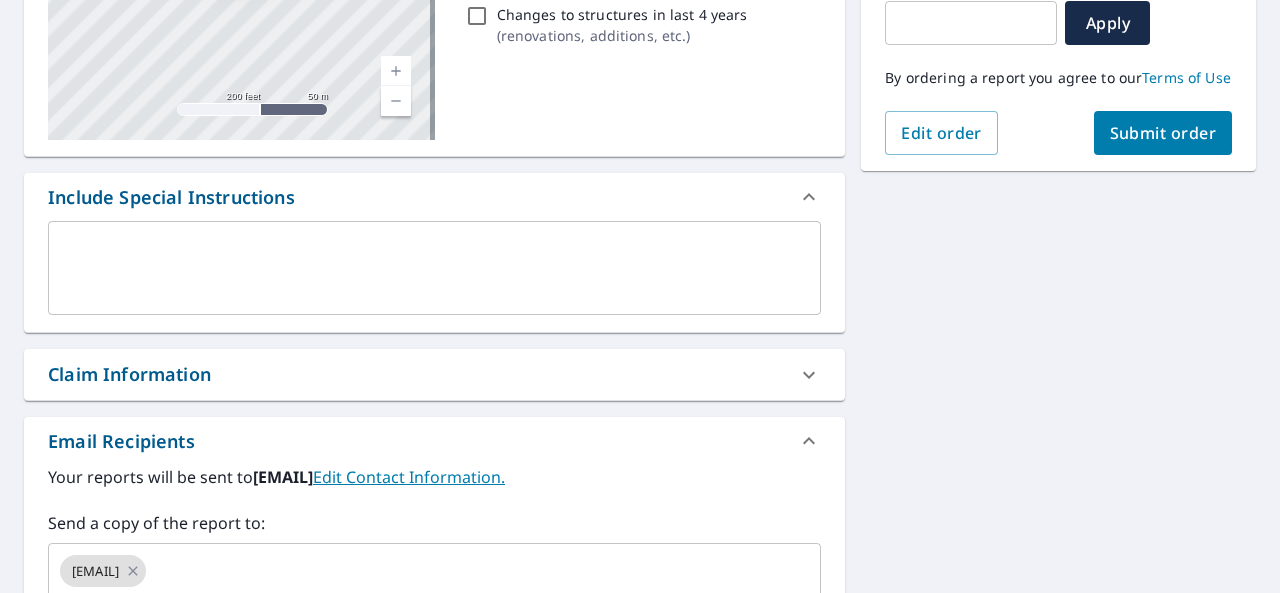 scroll, scrollTop: 277, scrollLeft: 0, axis: vertical 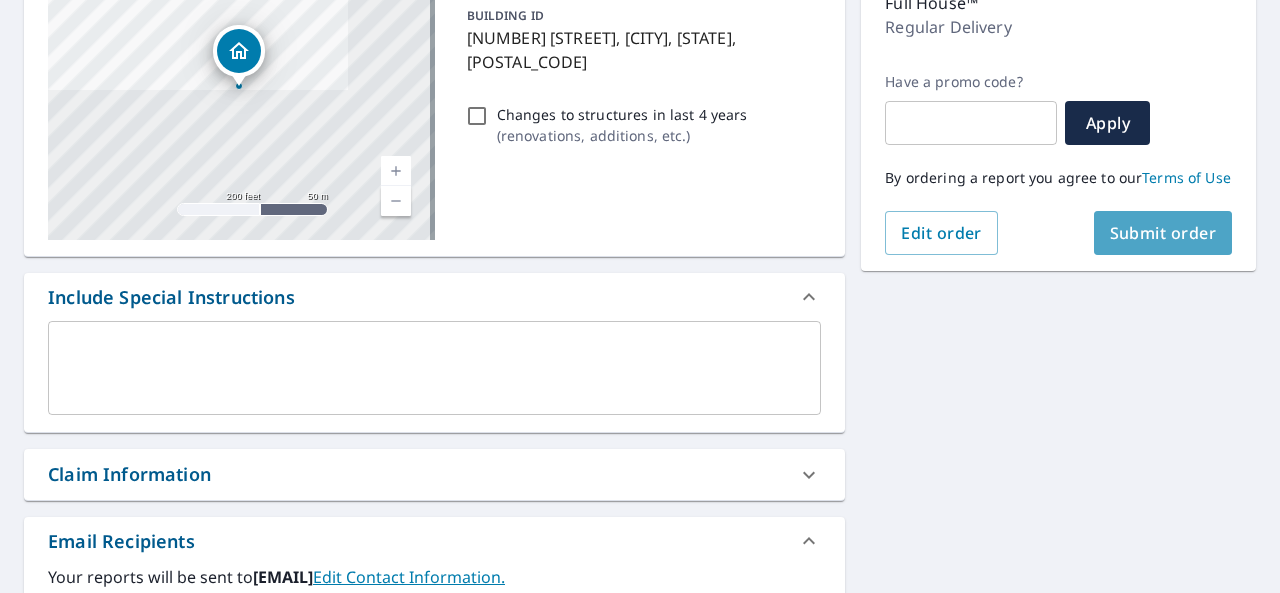 click on "Submit order" at bounding box center [1163, 233] 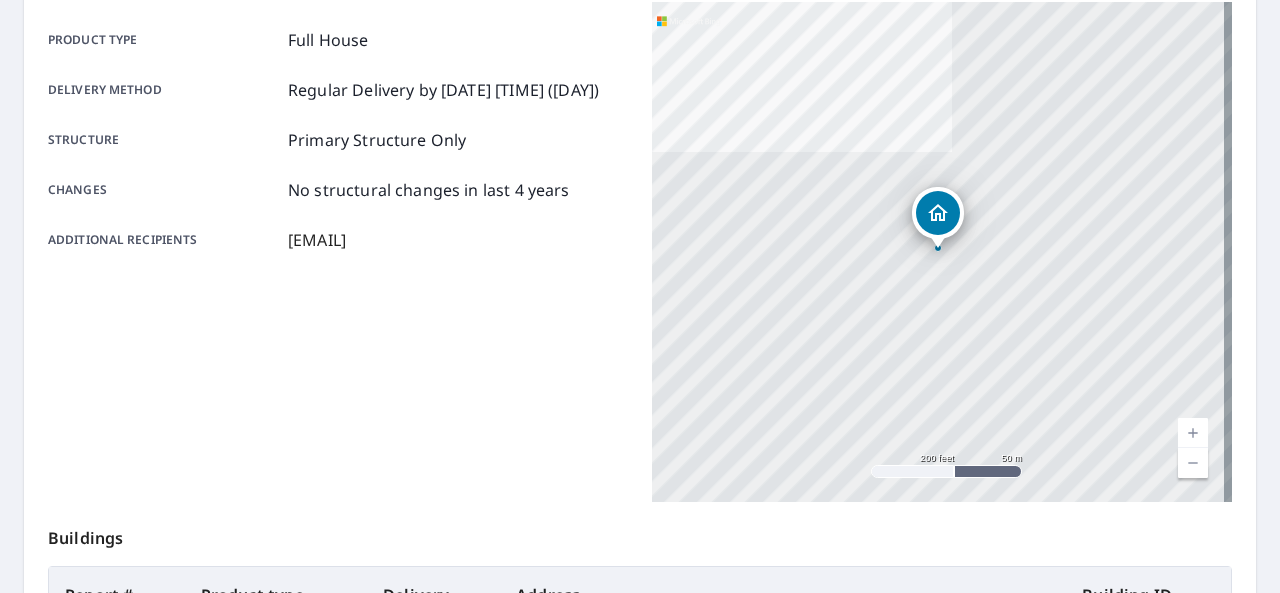 drag, startPoint x: 1180, startPoint y: 257, endPoint x: 645, endPoint y: 337, distance: 540.94824 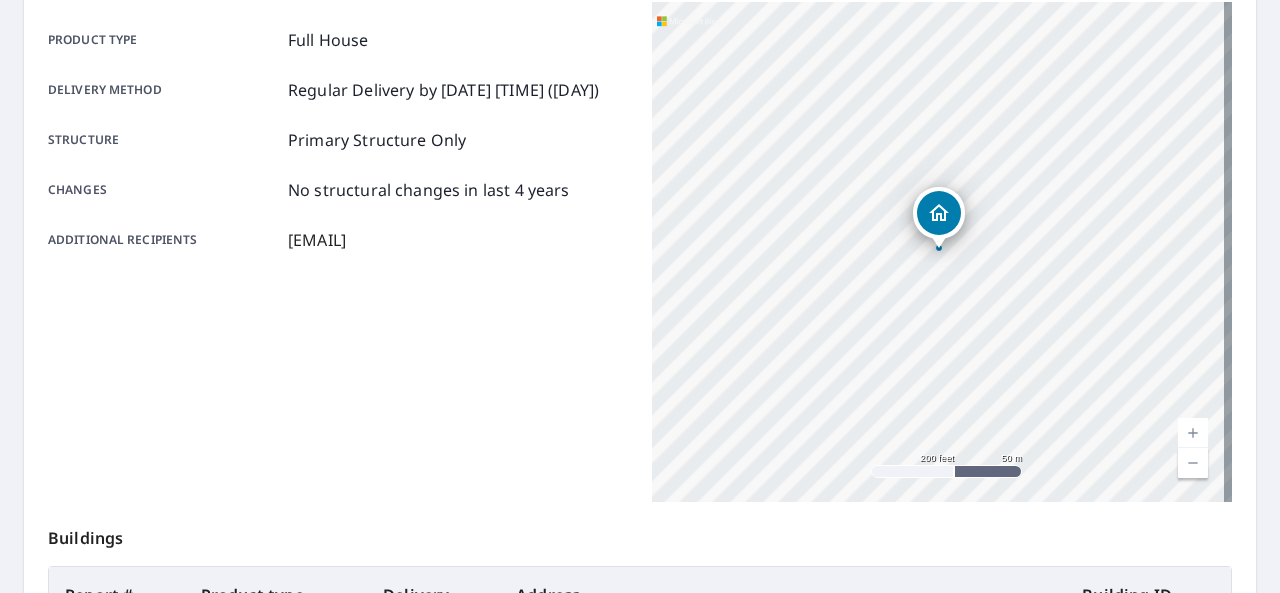 click on "Product type Full House Delivery method Regular Delivery by [DATE] [TIME] [TIMEZONE] ([DAY]) Structure Primary Structure Only Changes No structural changes in last [YEARS] Additional recipients [EMAIL]" at bounding box center (338, 252) 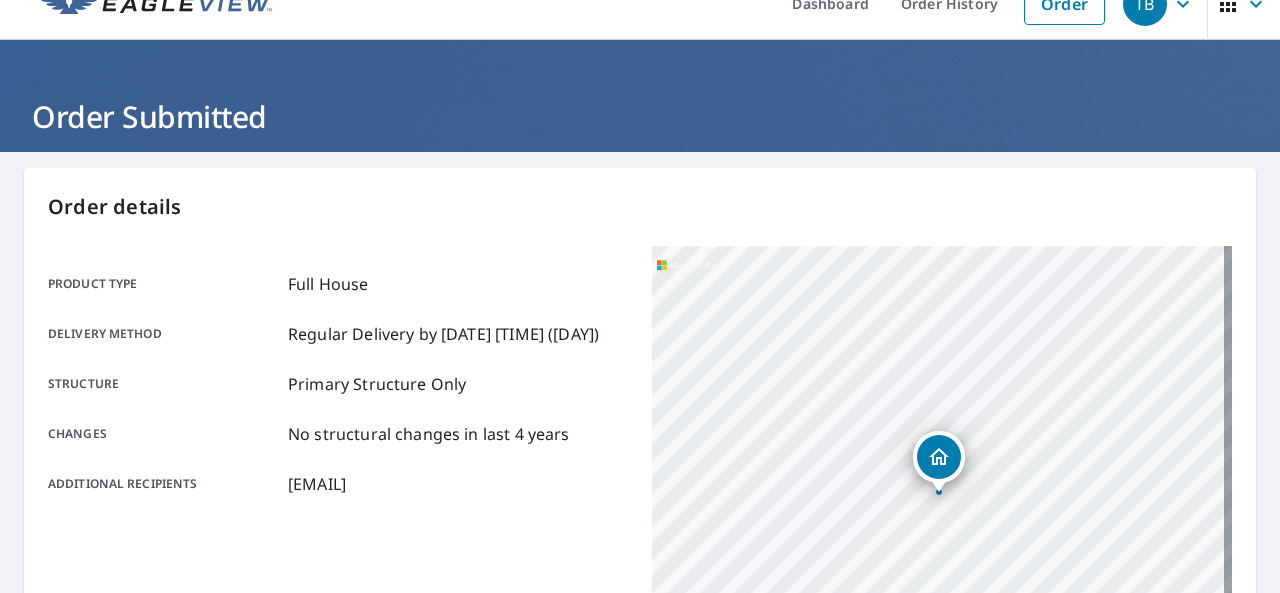 scroll, scrollTop: 0, scrollLeft: 0, axis: both 